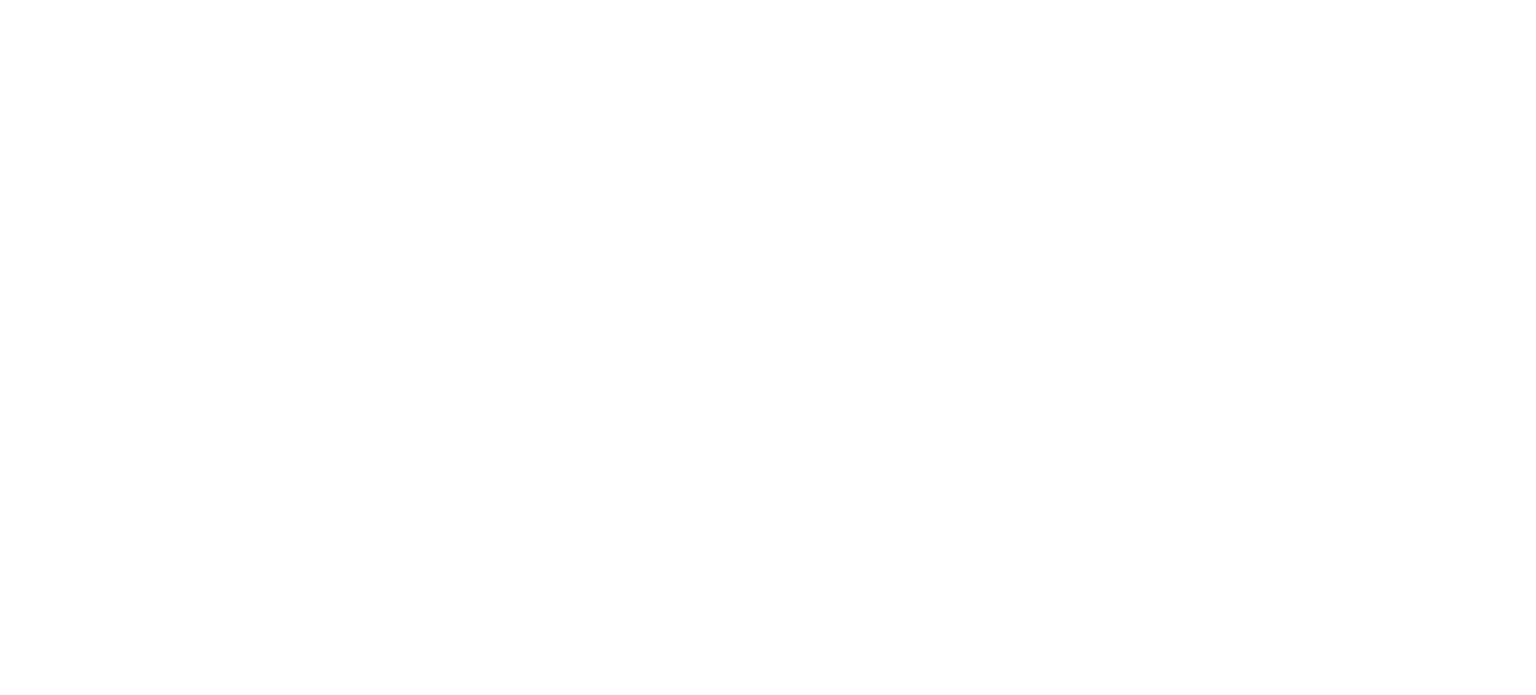 scroll, scrollTop: 0, scrollLeft: 0, axis: both 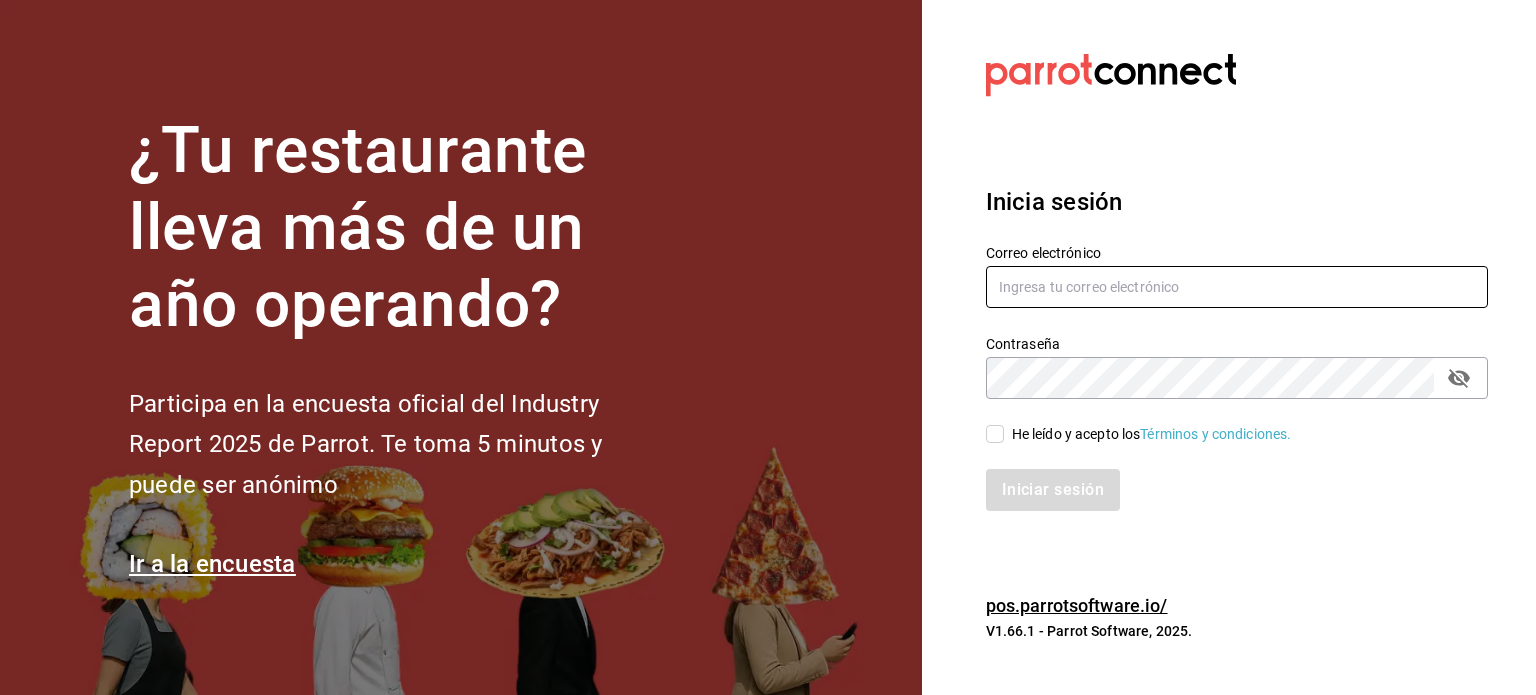 type on "geronimo.cevallos@gmail.com" 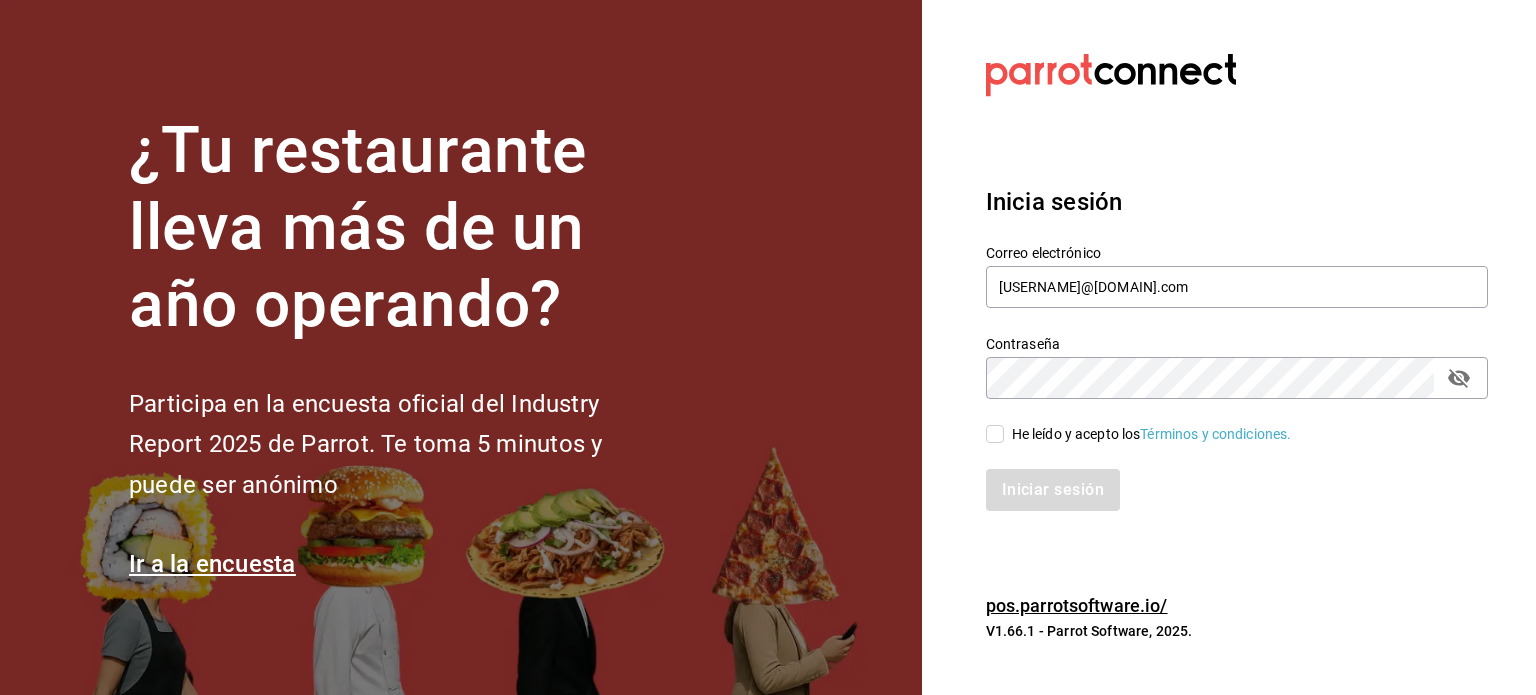 click on "He leído y acepto los  Términos y condiciones." at bounding box center (995, 434) 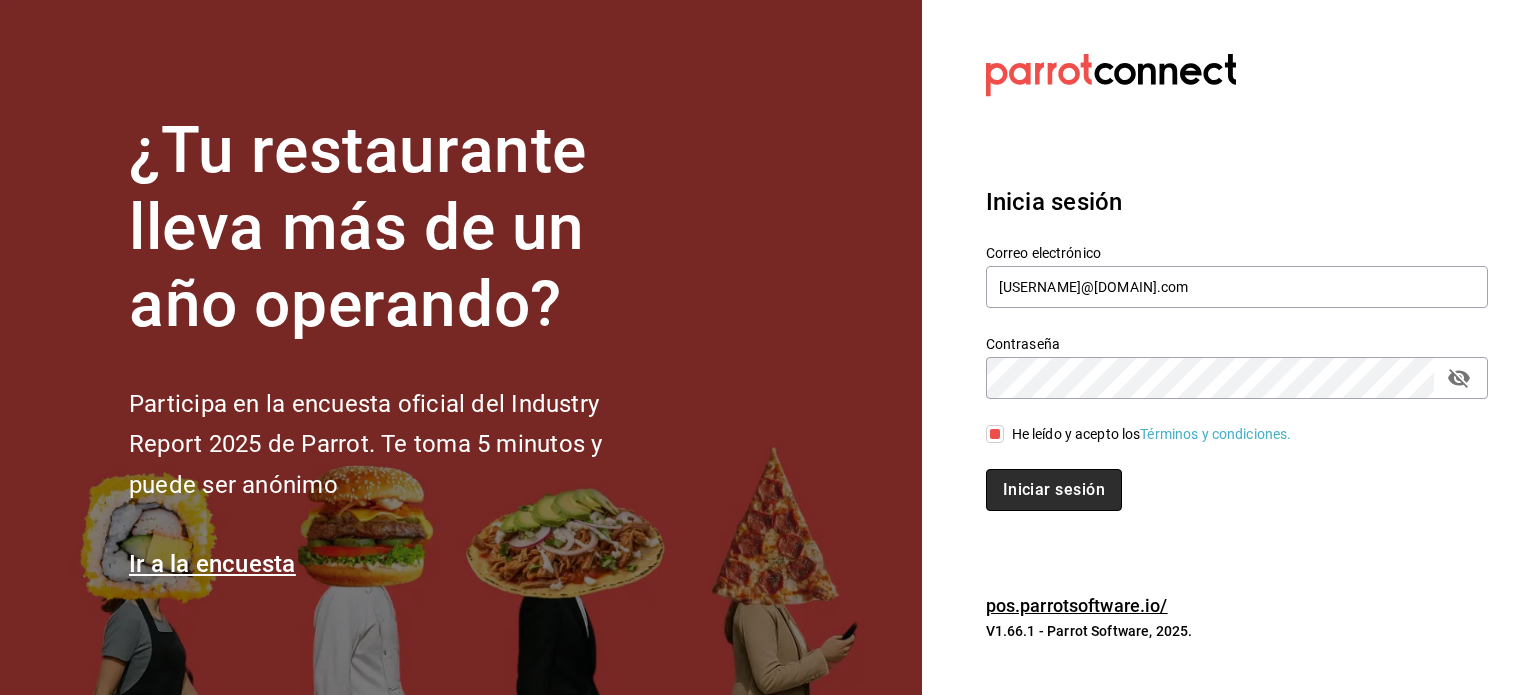 click on "Iniciar sesión" at bounding box center [1054, 490] 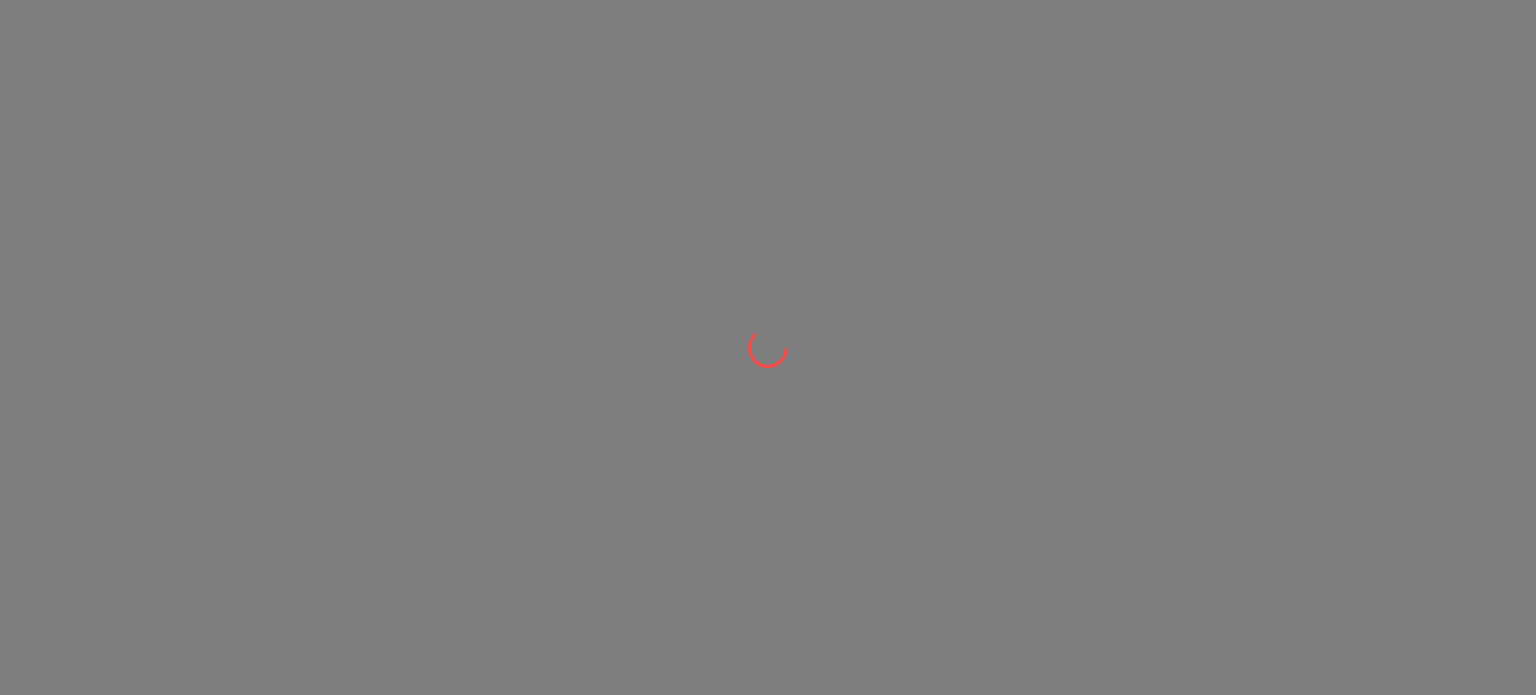 scroll, scrollTop: 0, scrollLeft: 0, axis: both 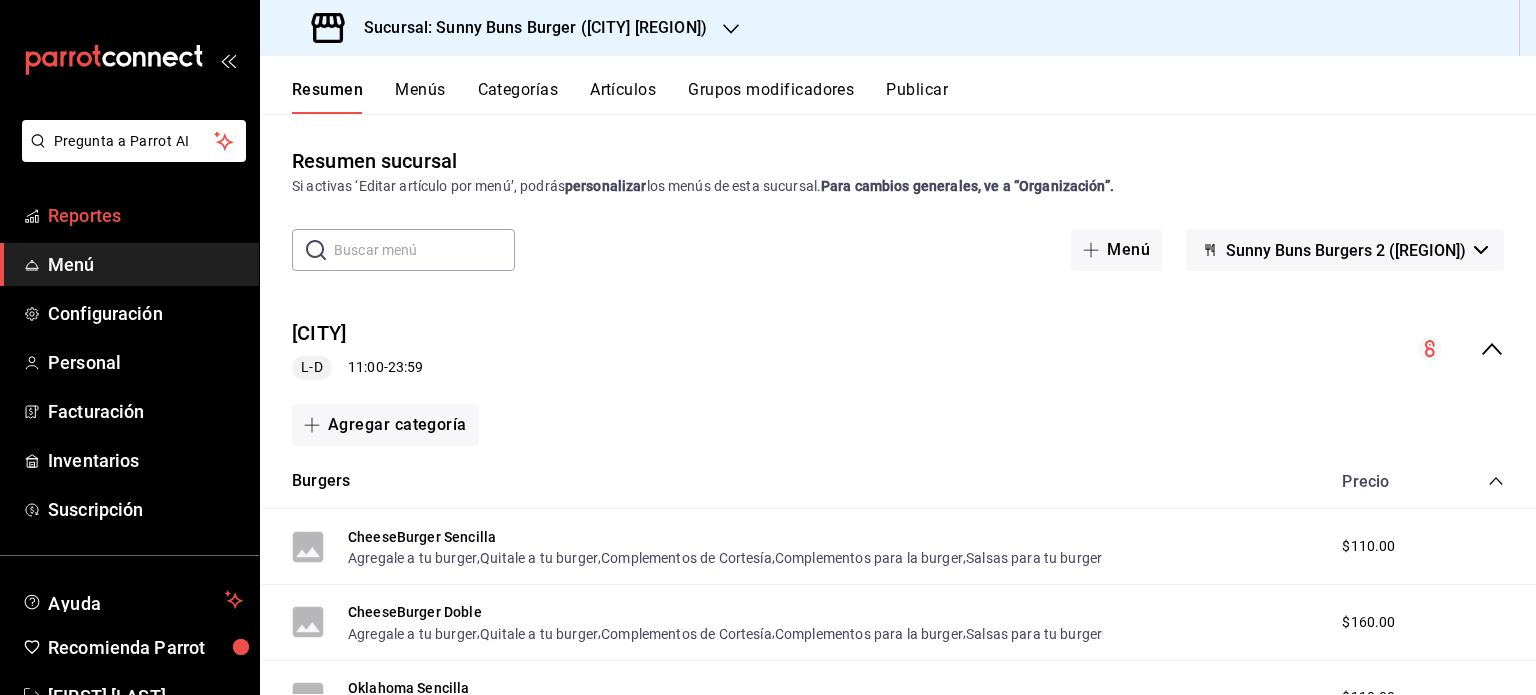 click on "Reportes" at bounding box center [145, 215] 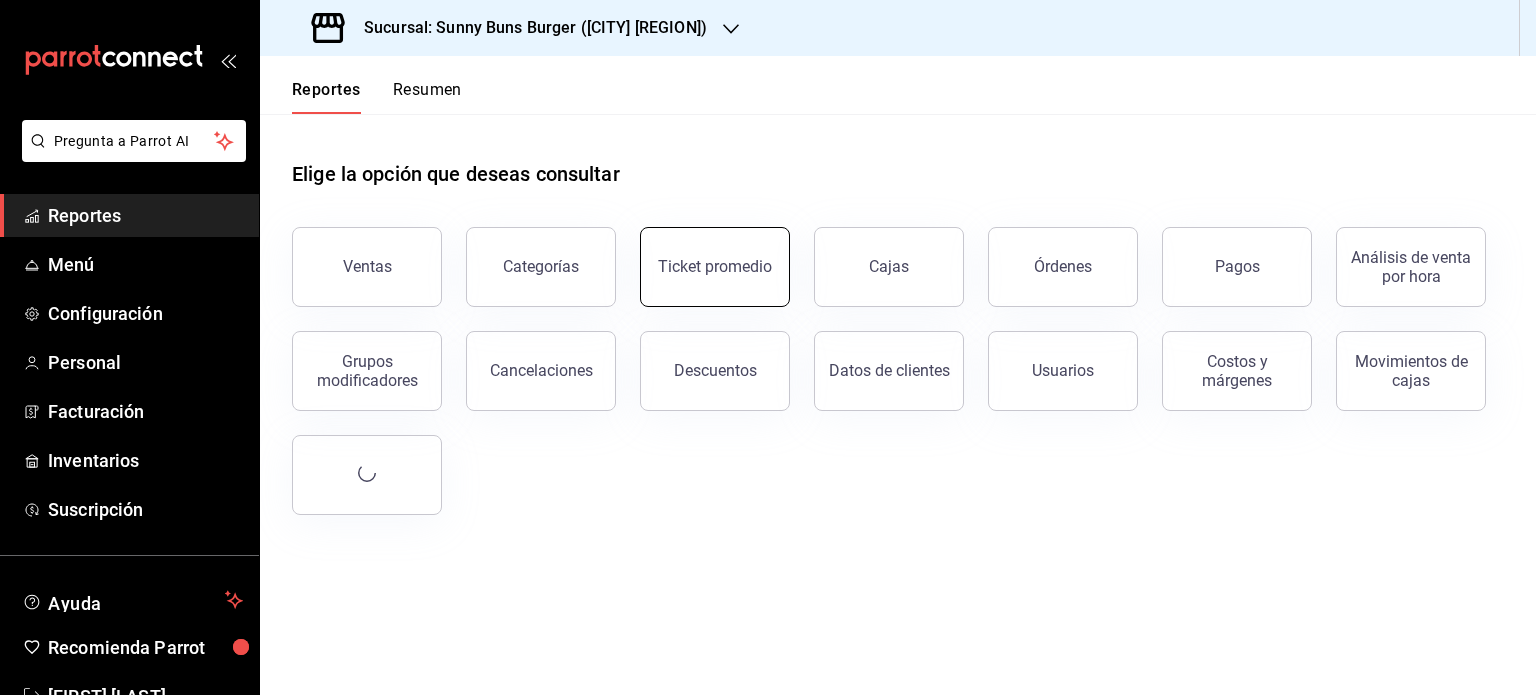 click on "Ticket promedio" at bounding box center (715, 267) 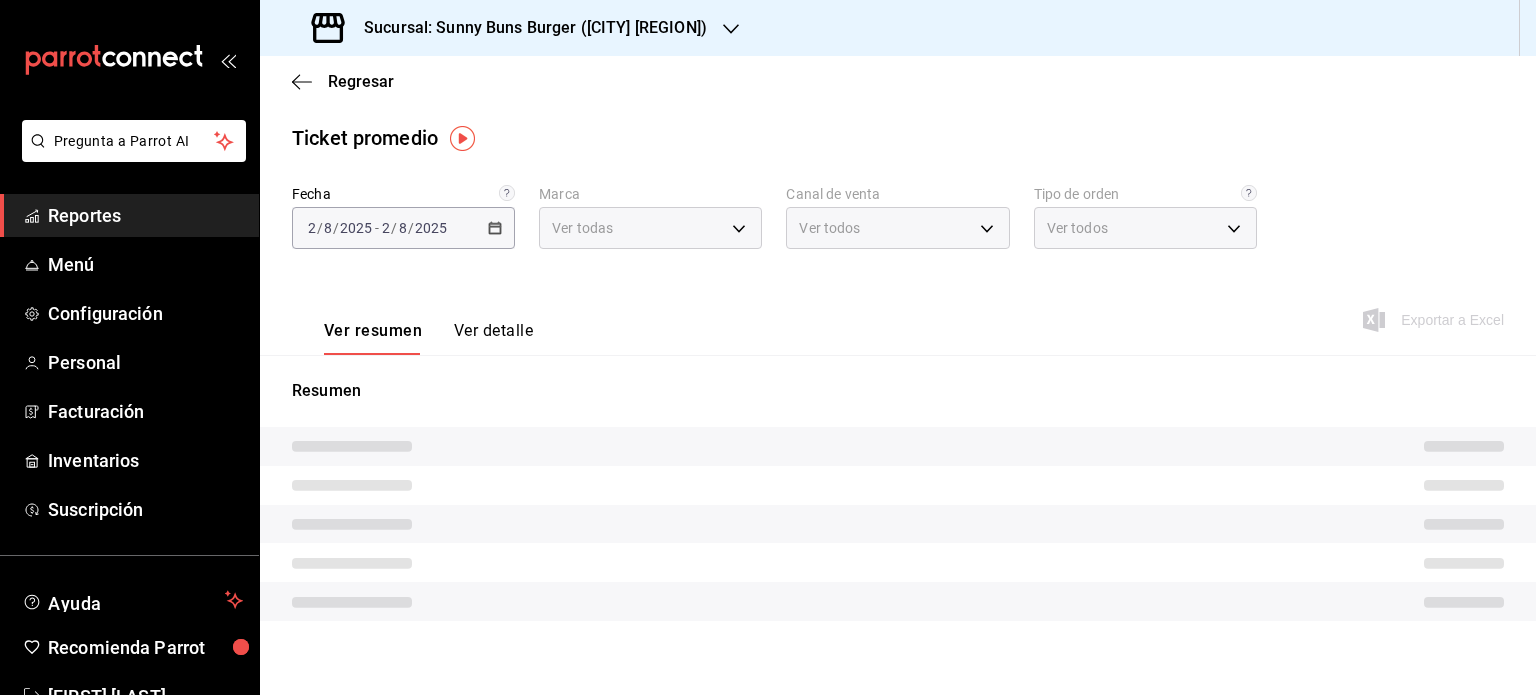 type on "55f2c8c1-9048-4767-b0a0-bca15bde085a" 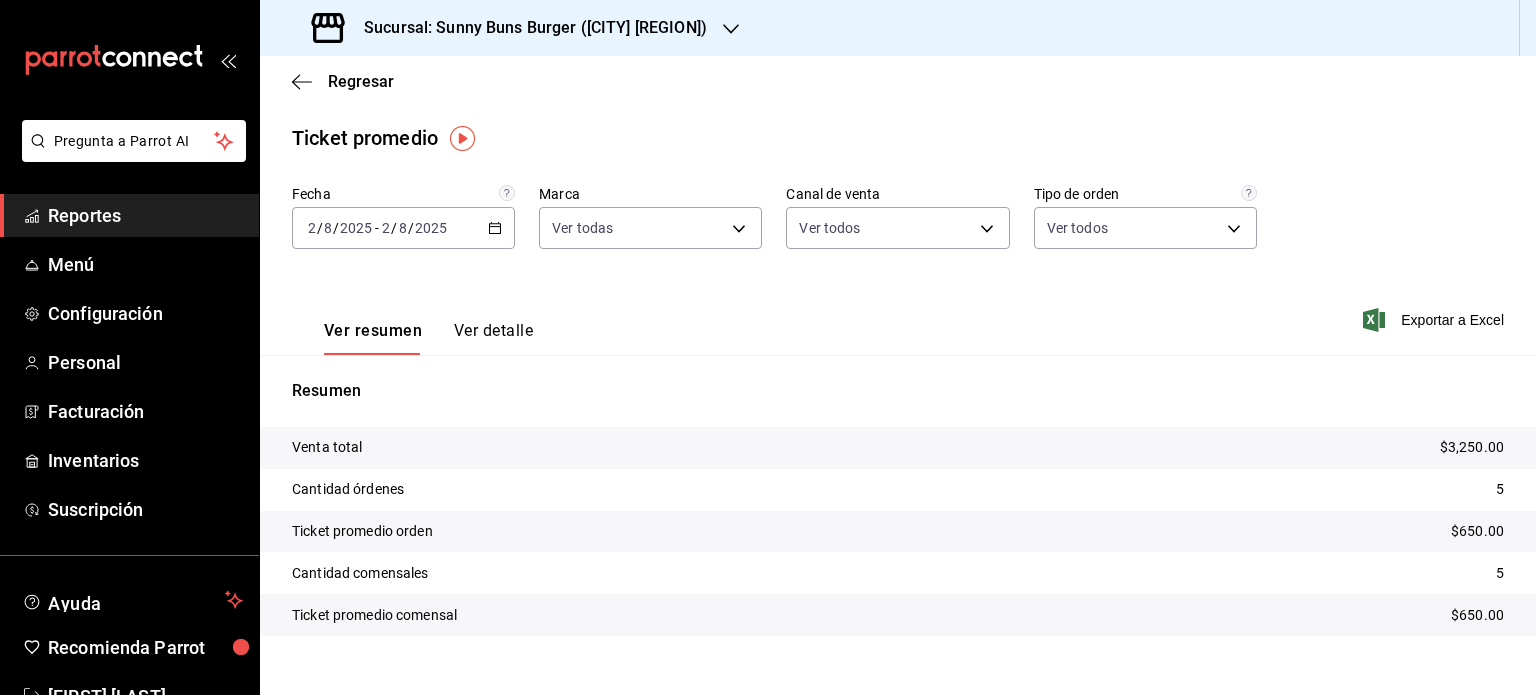 click 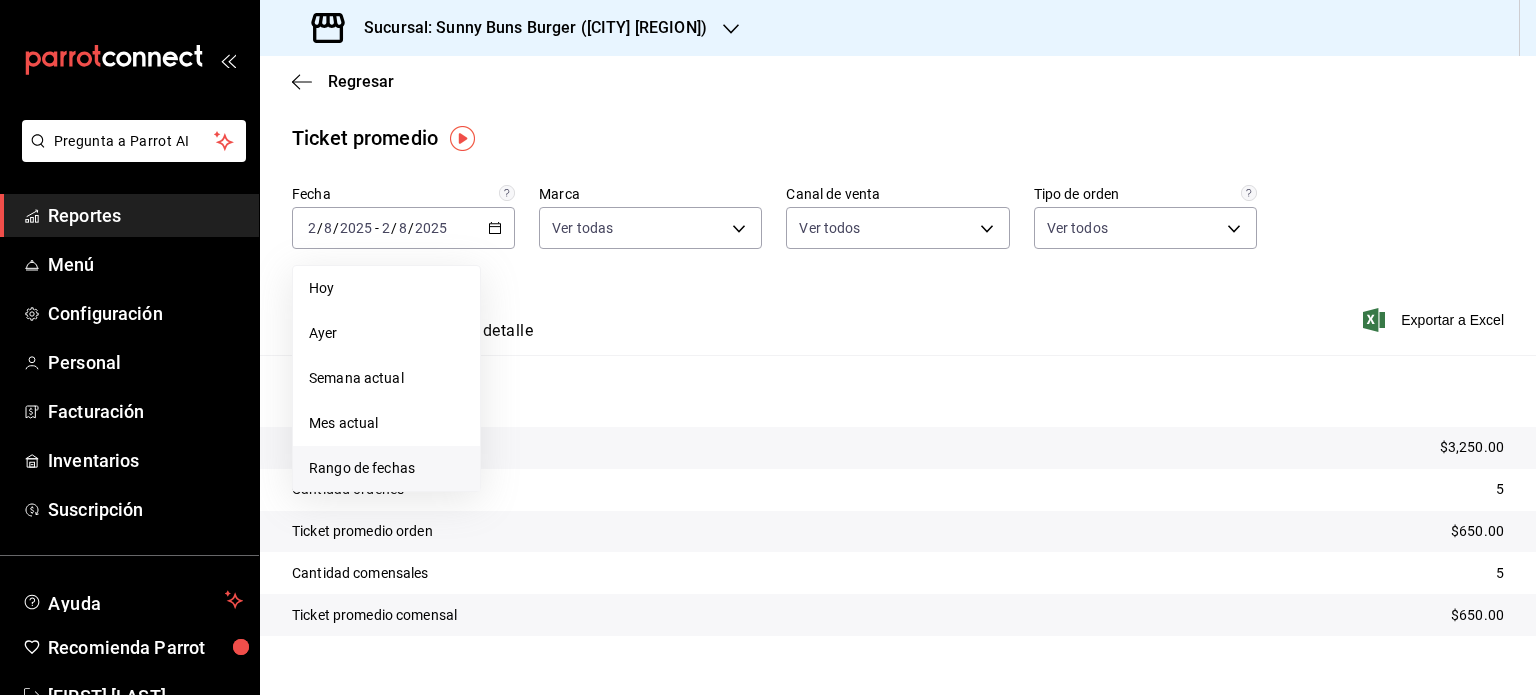 click on "Rango de fechas" at bounding box center (386, 468) 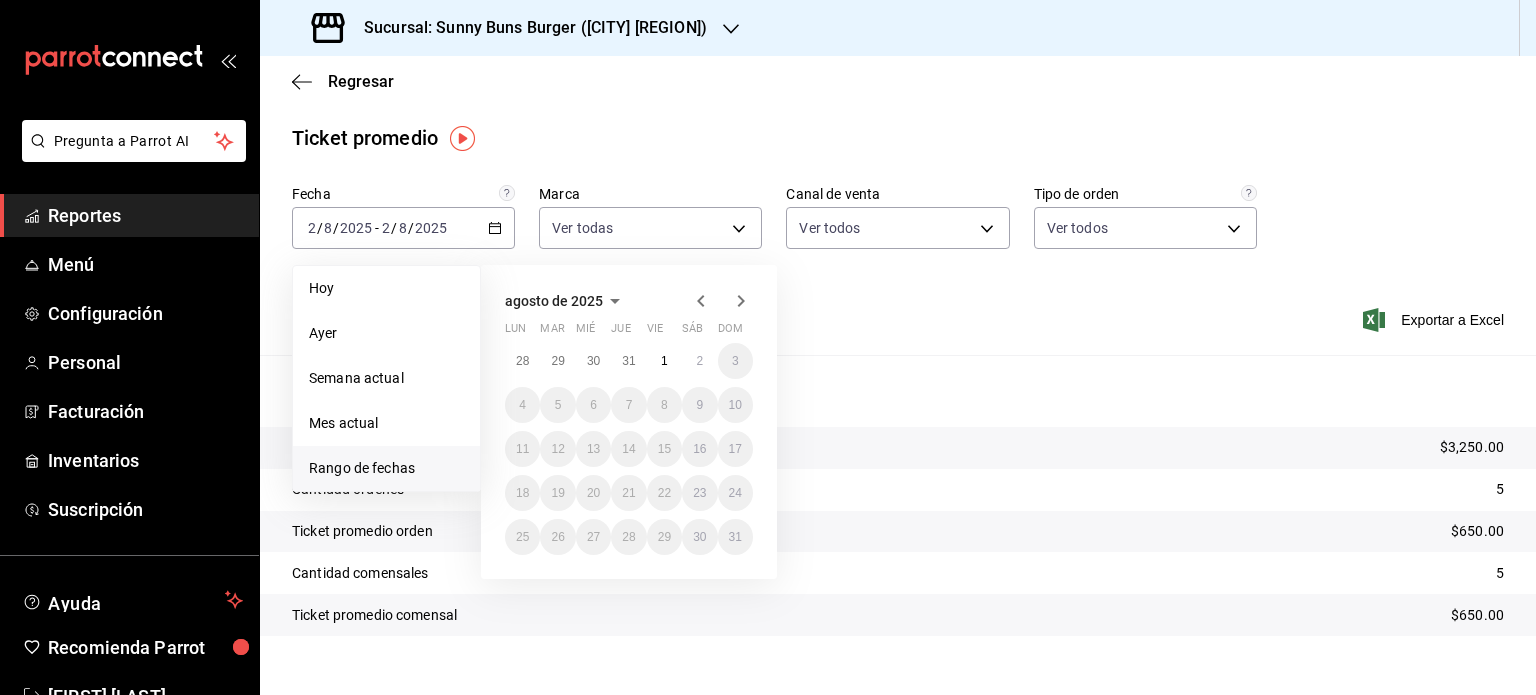 click 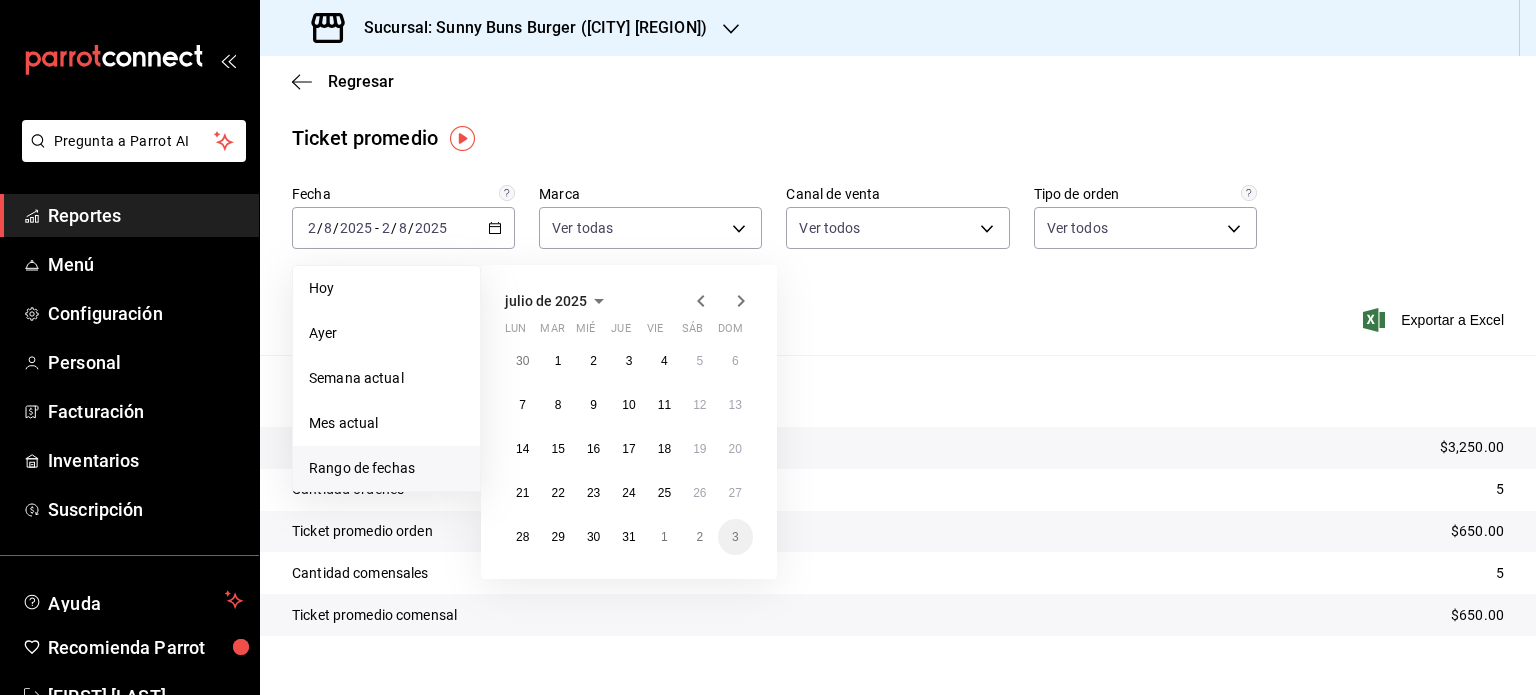 click 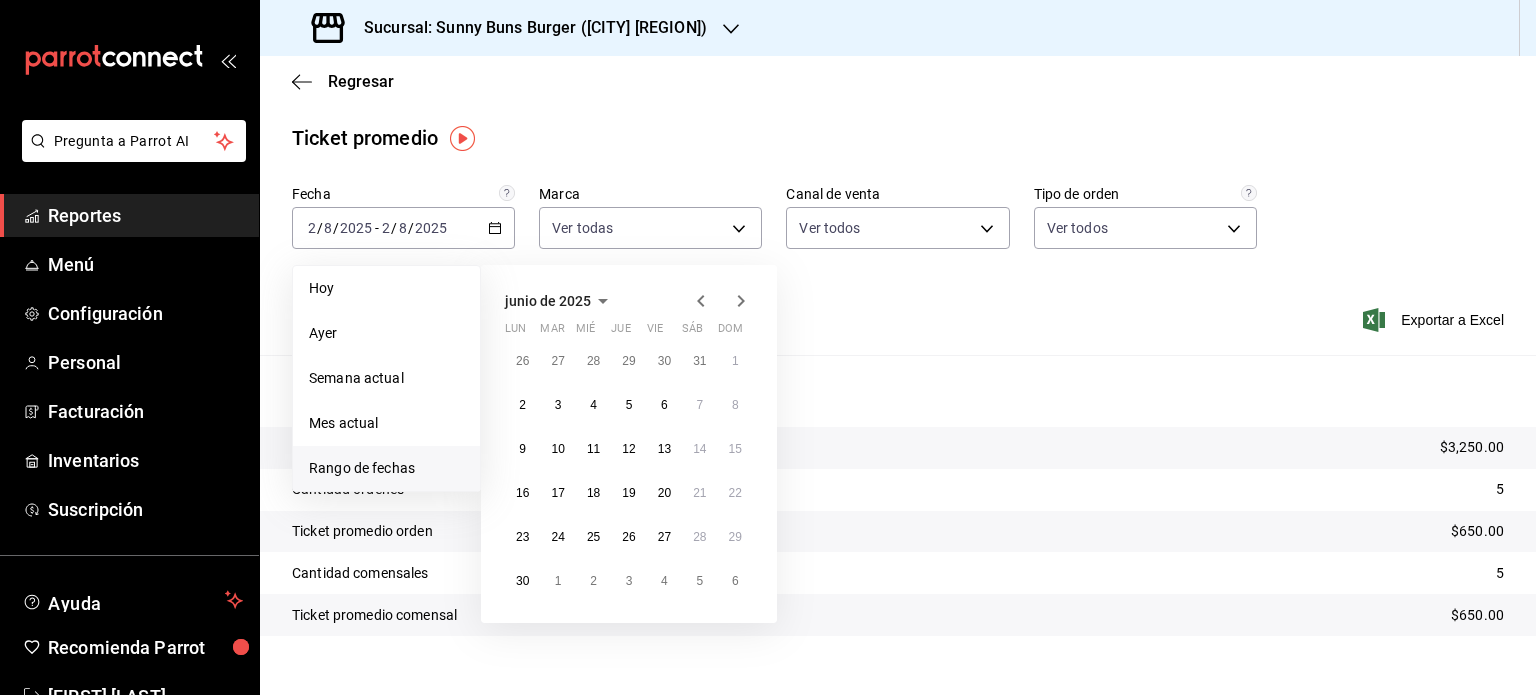 click 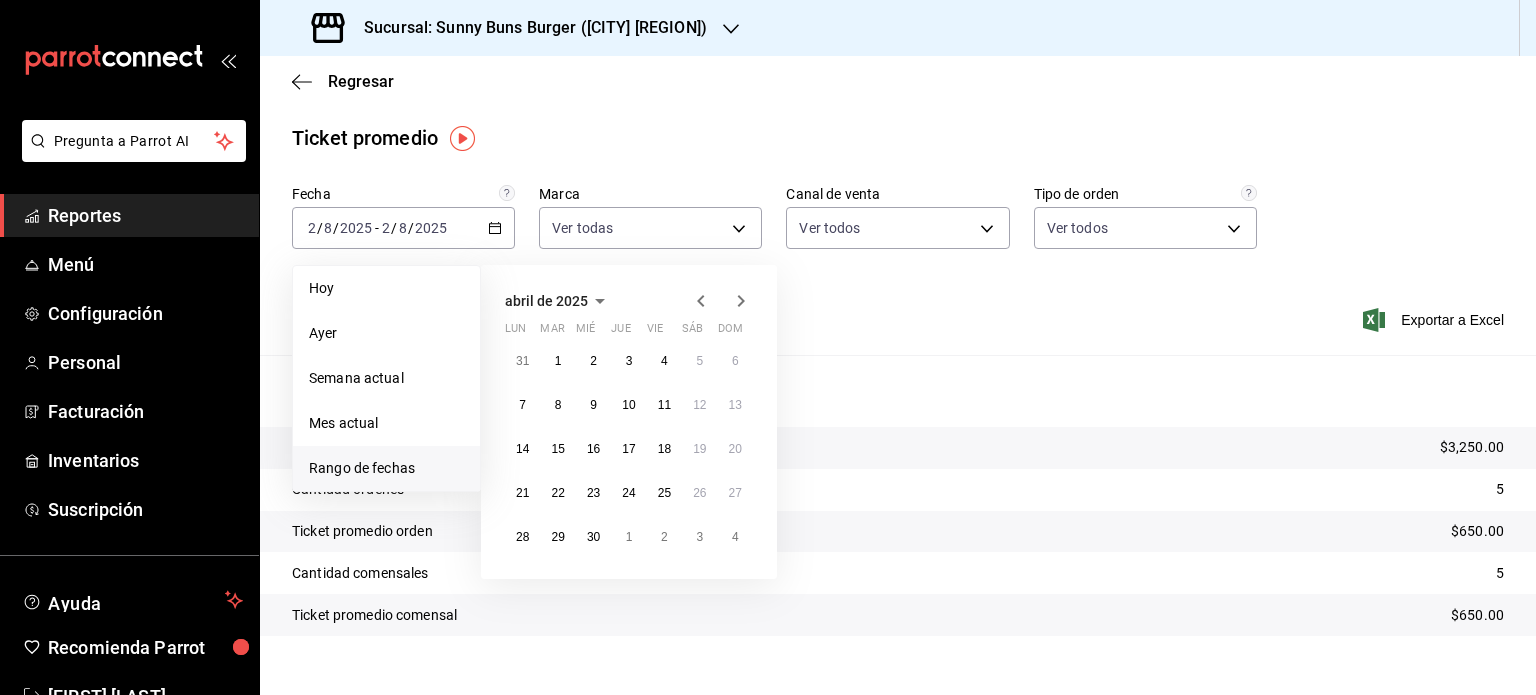 click 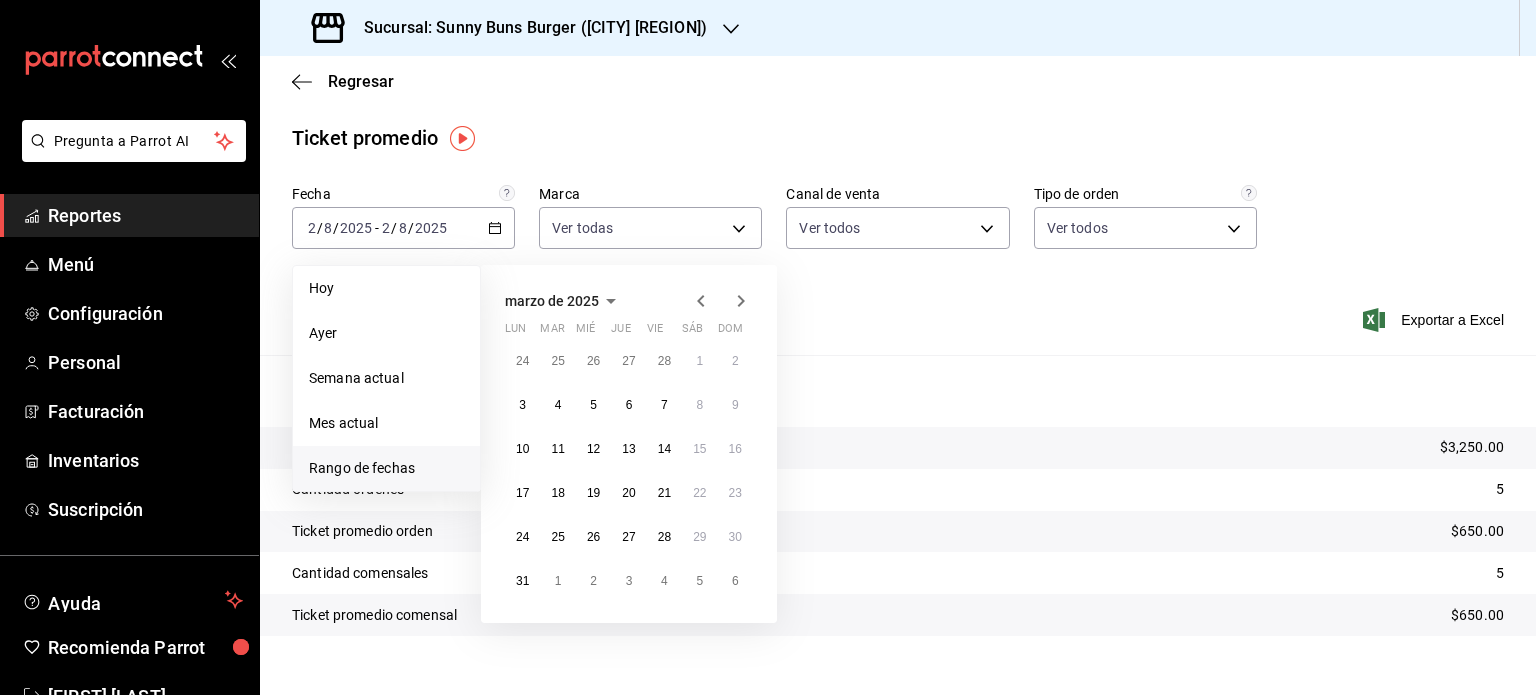 click 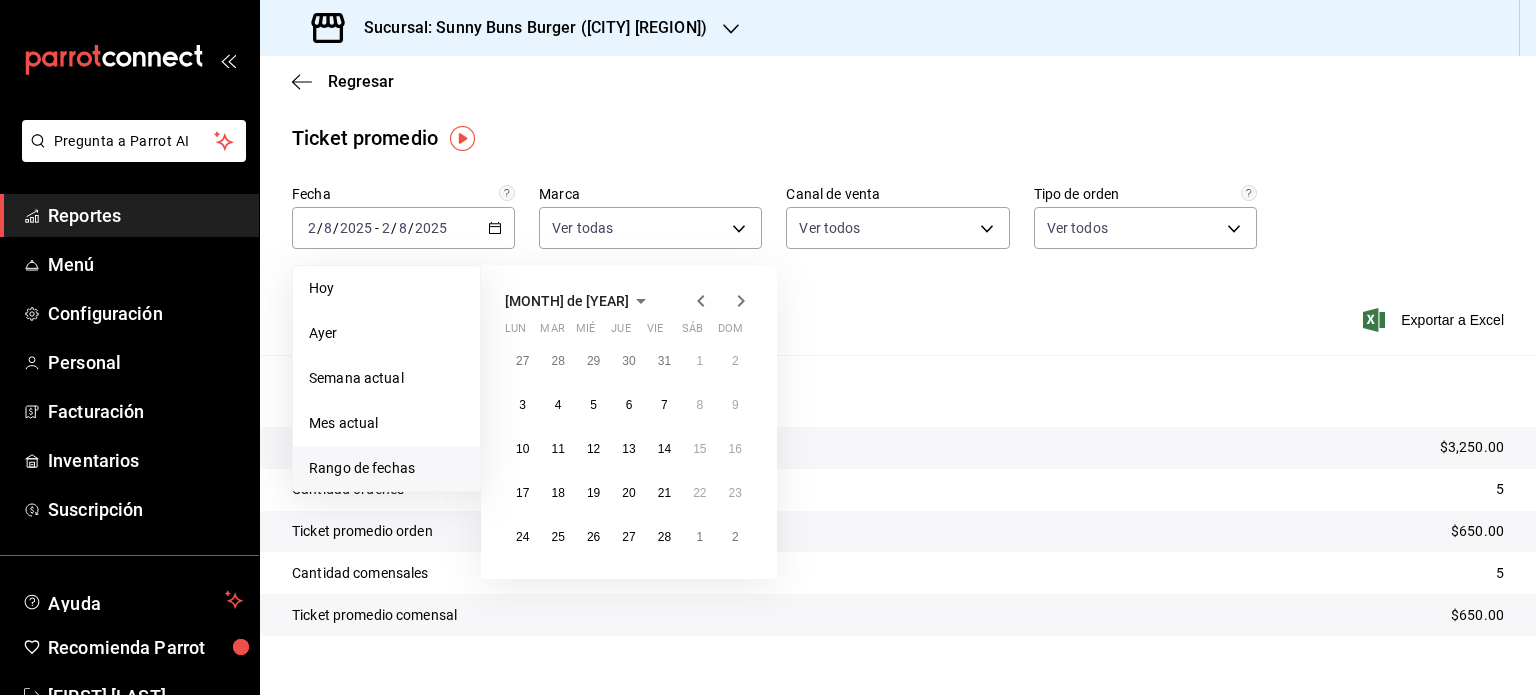 click 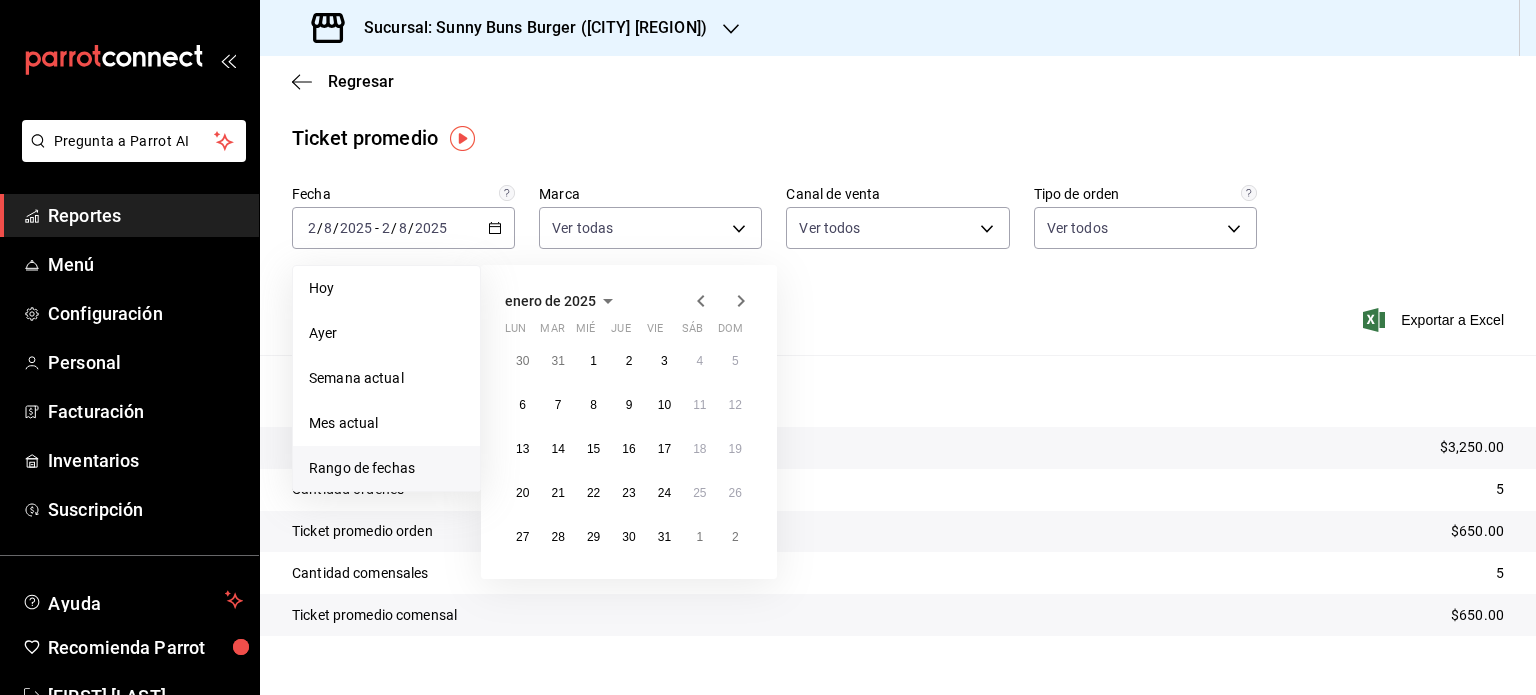 click 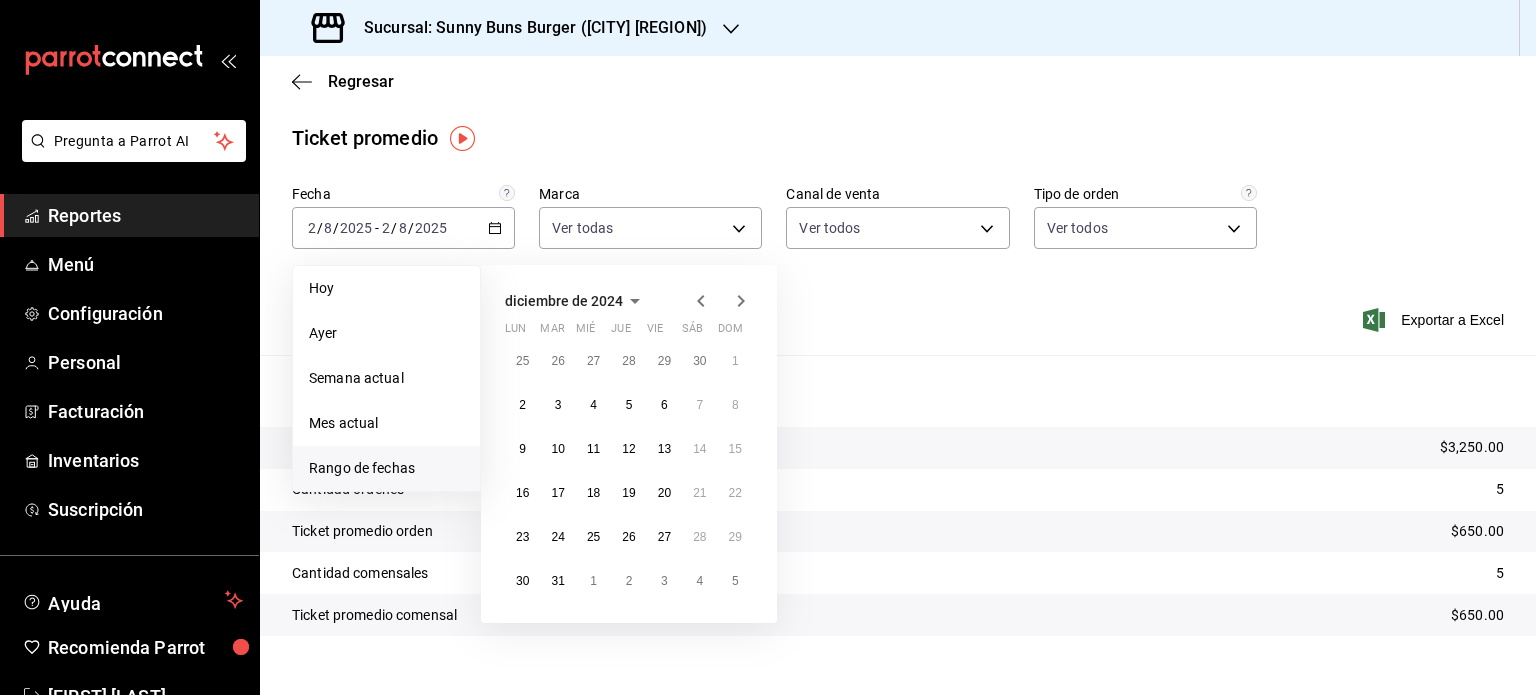 click at bounding box center (721, 301) 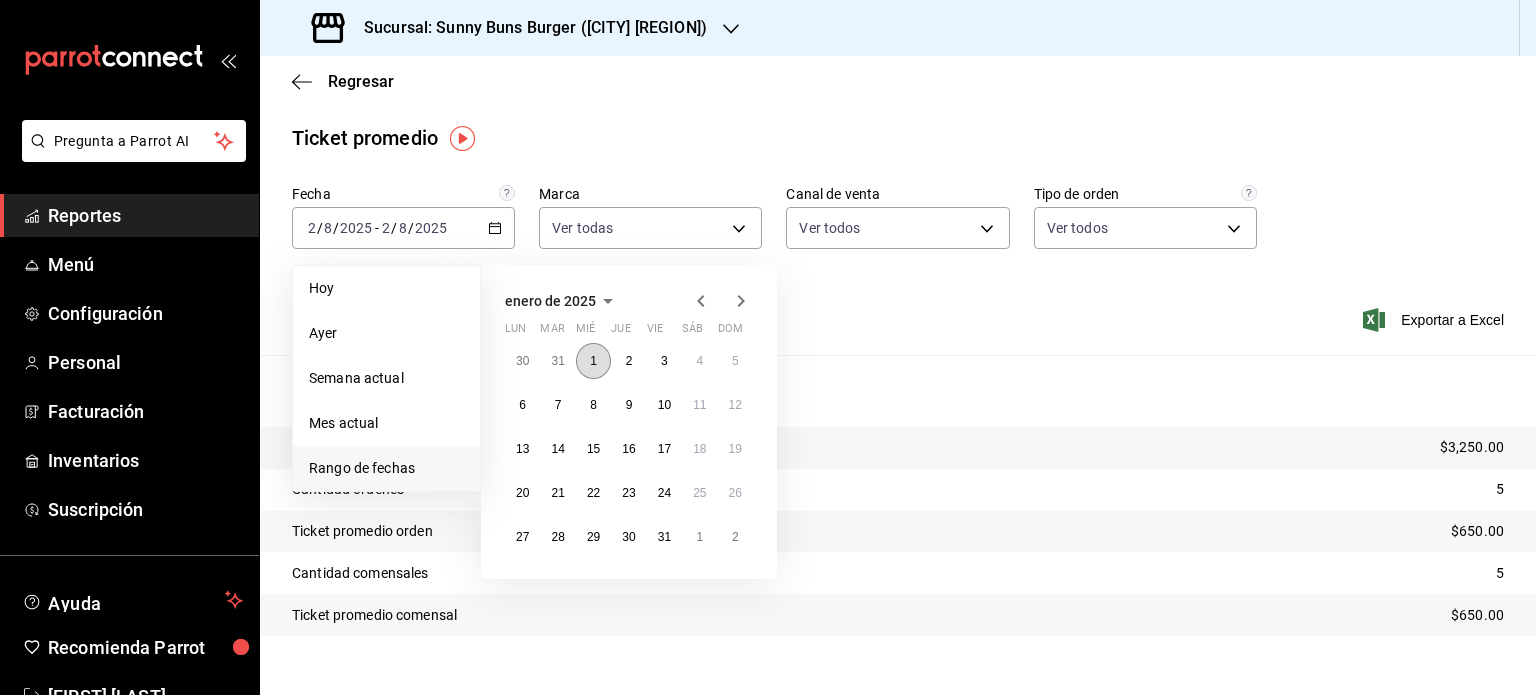 click on "1" at bounding box center (593, 361) 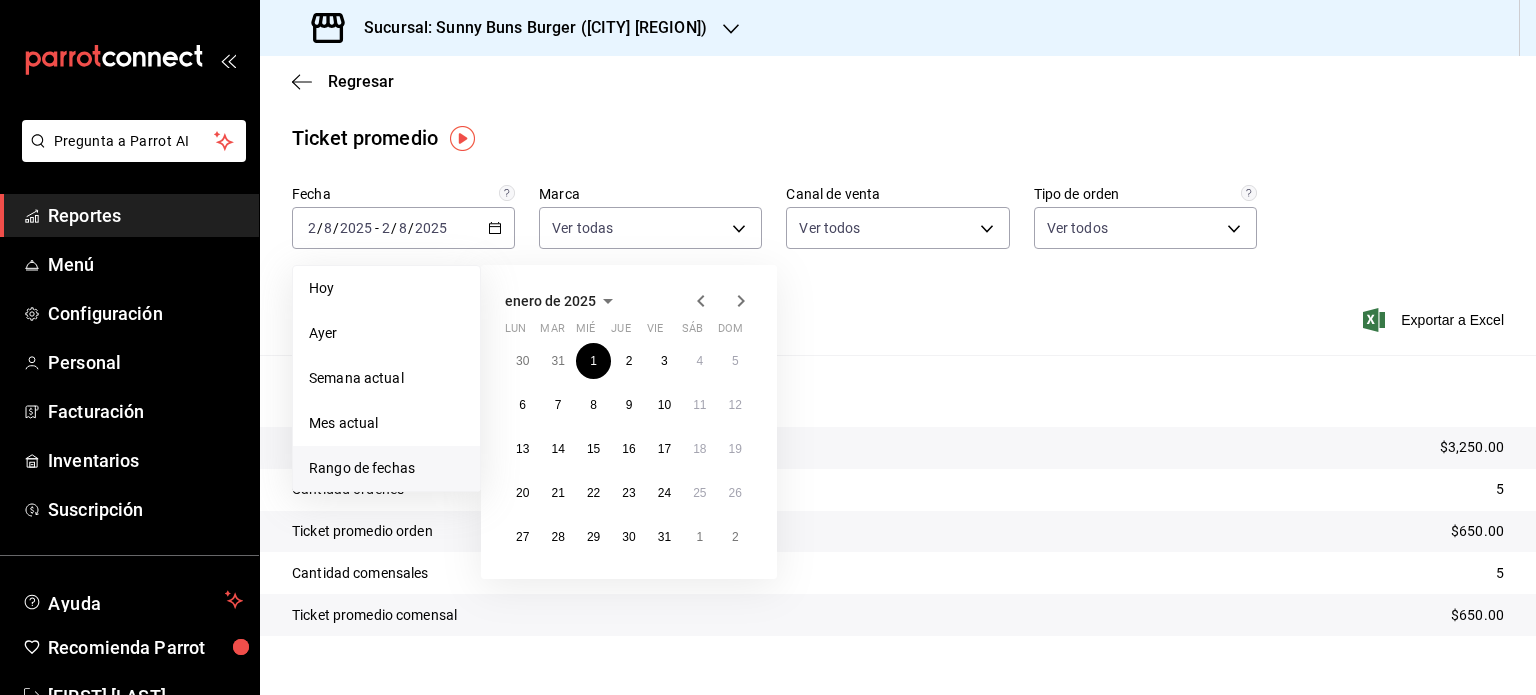click 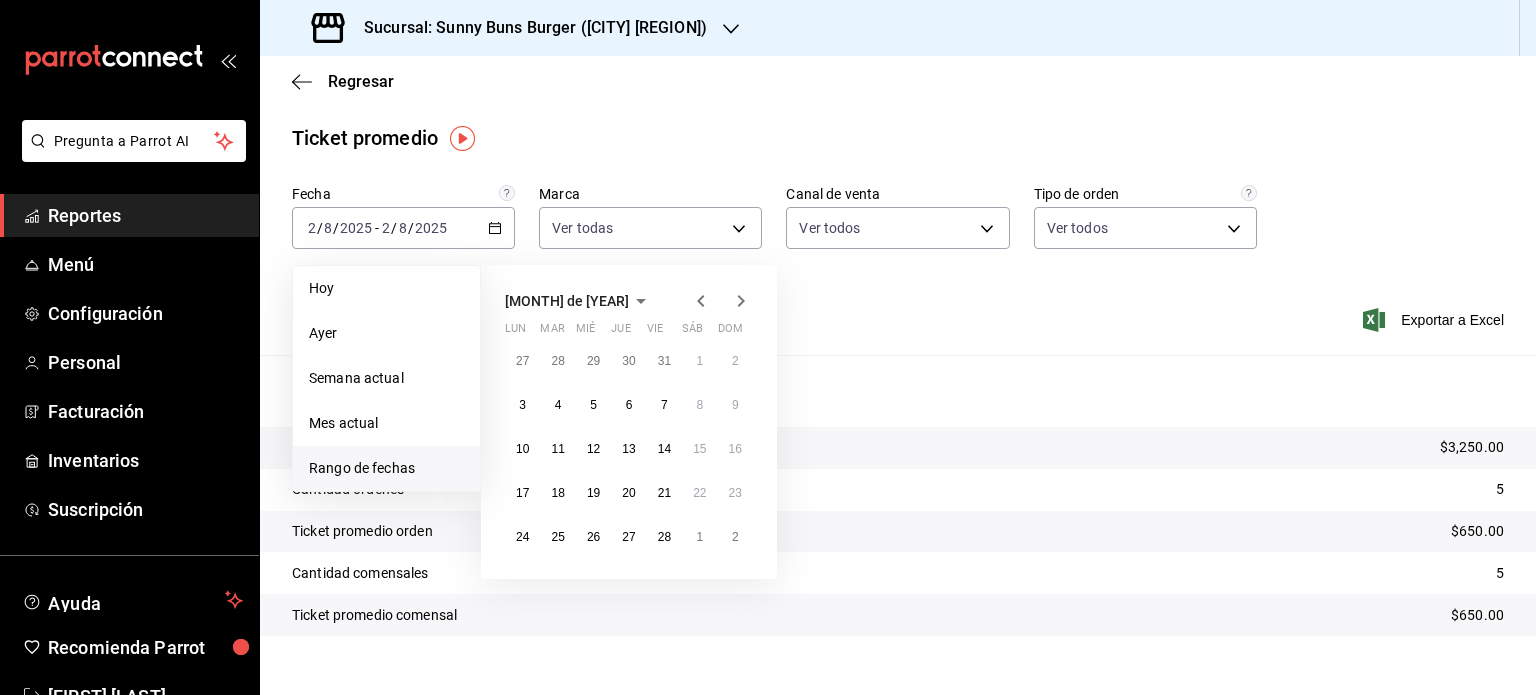 click 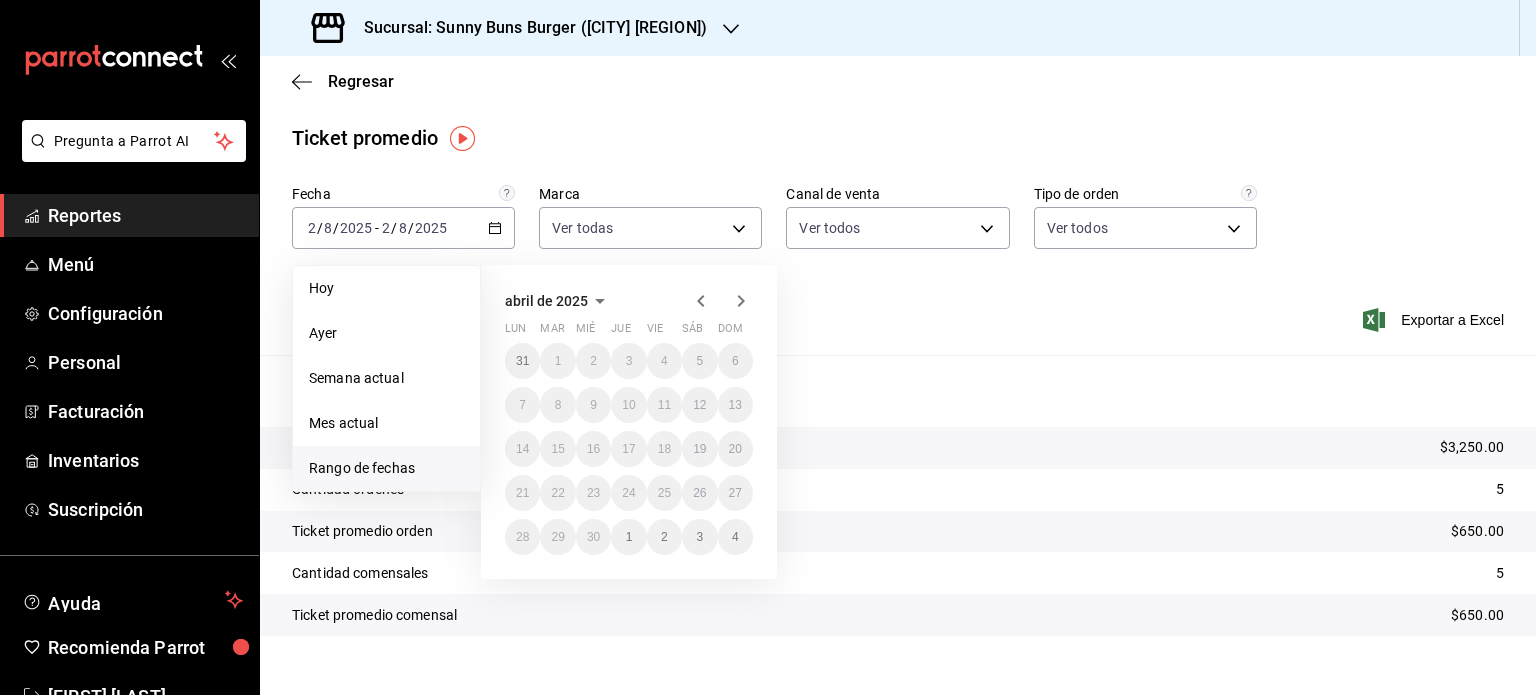 click 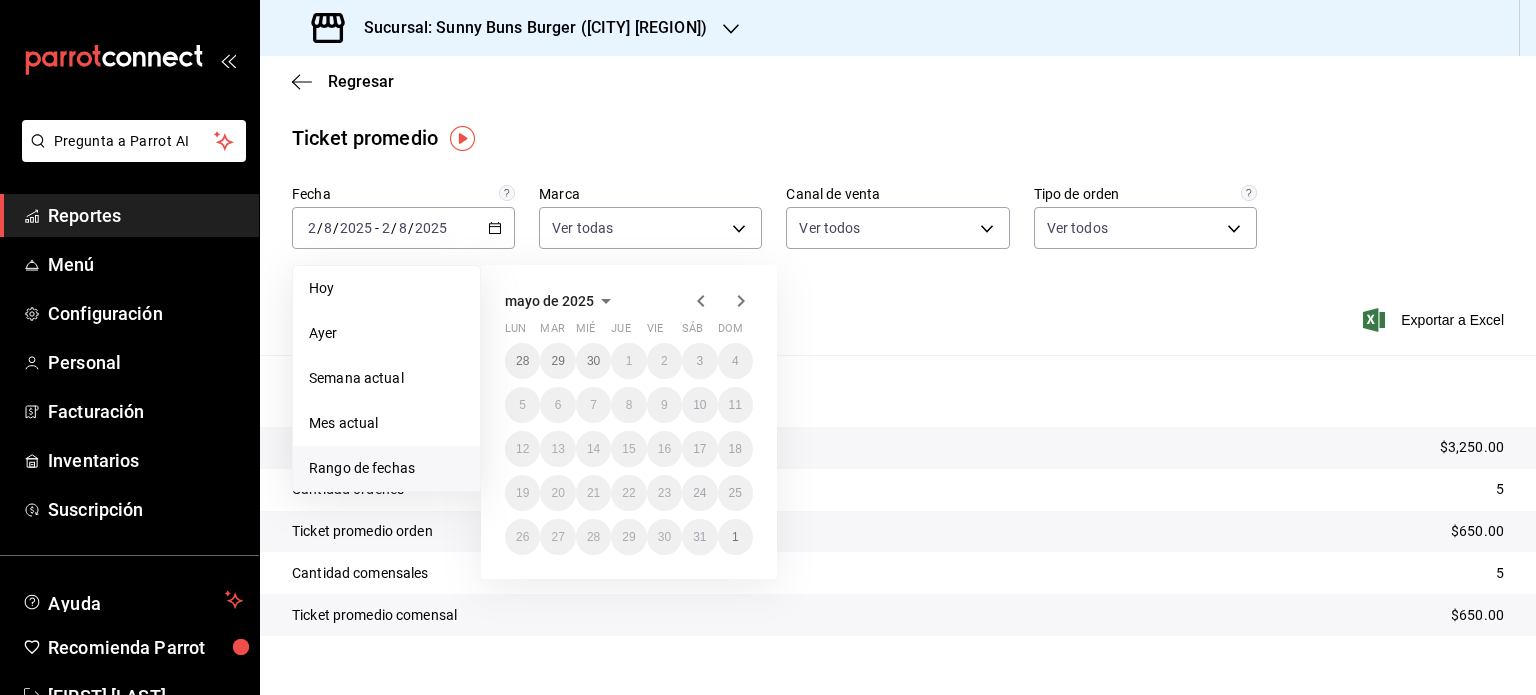 click 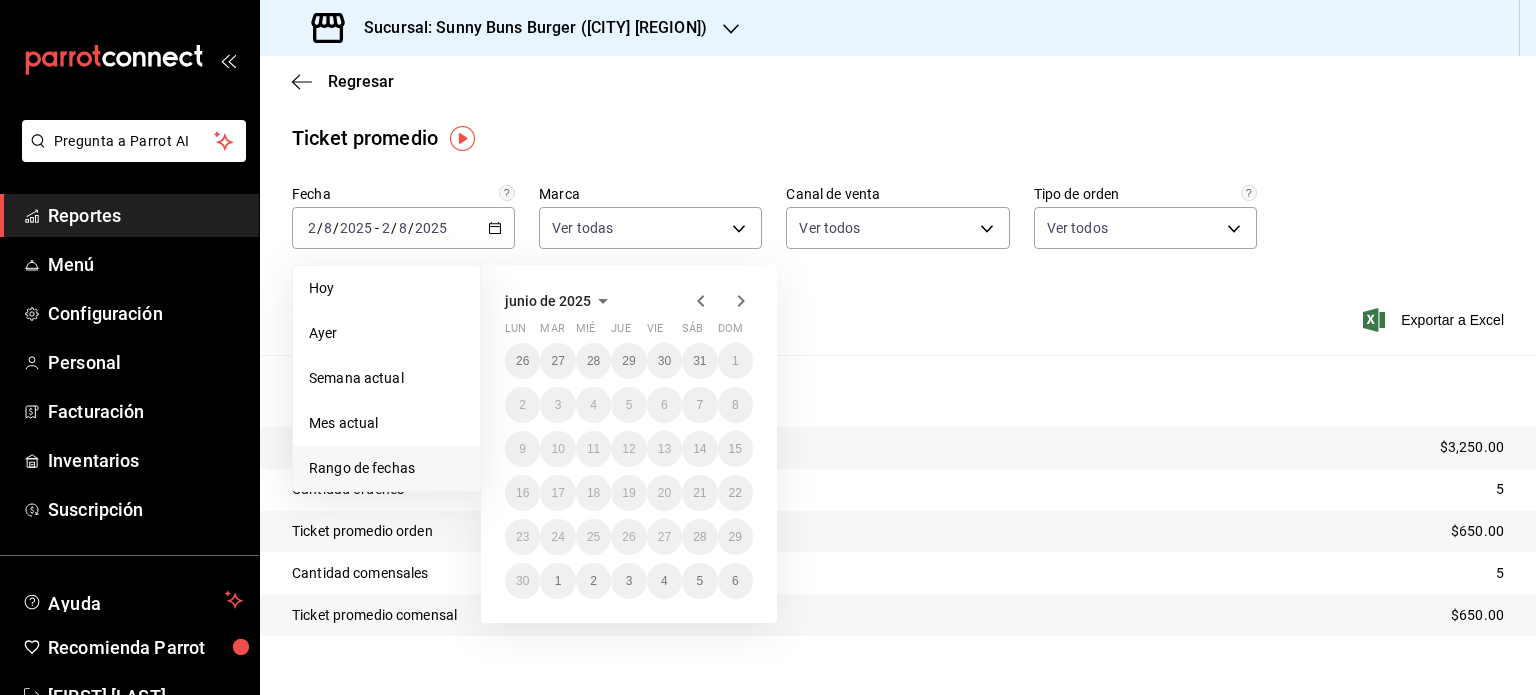 click 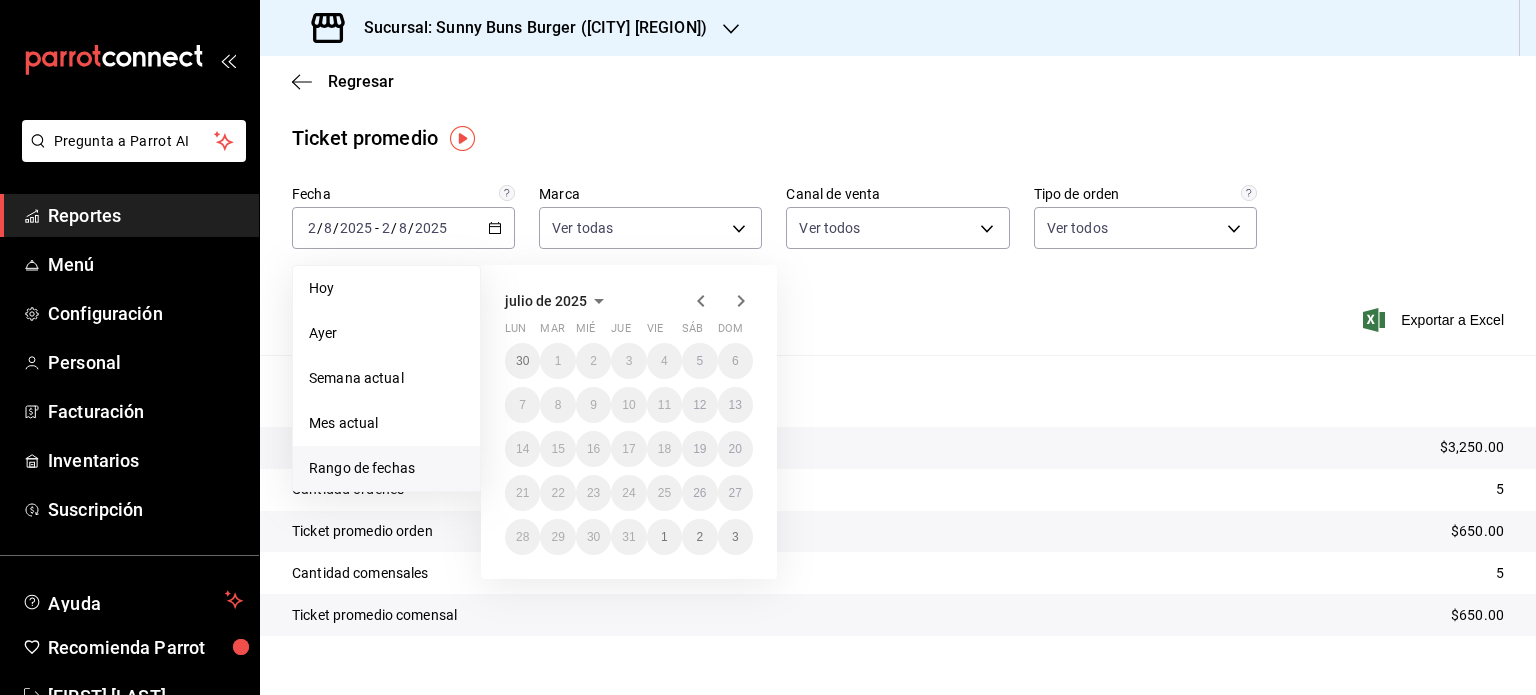 click 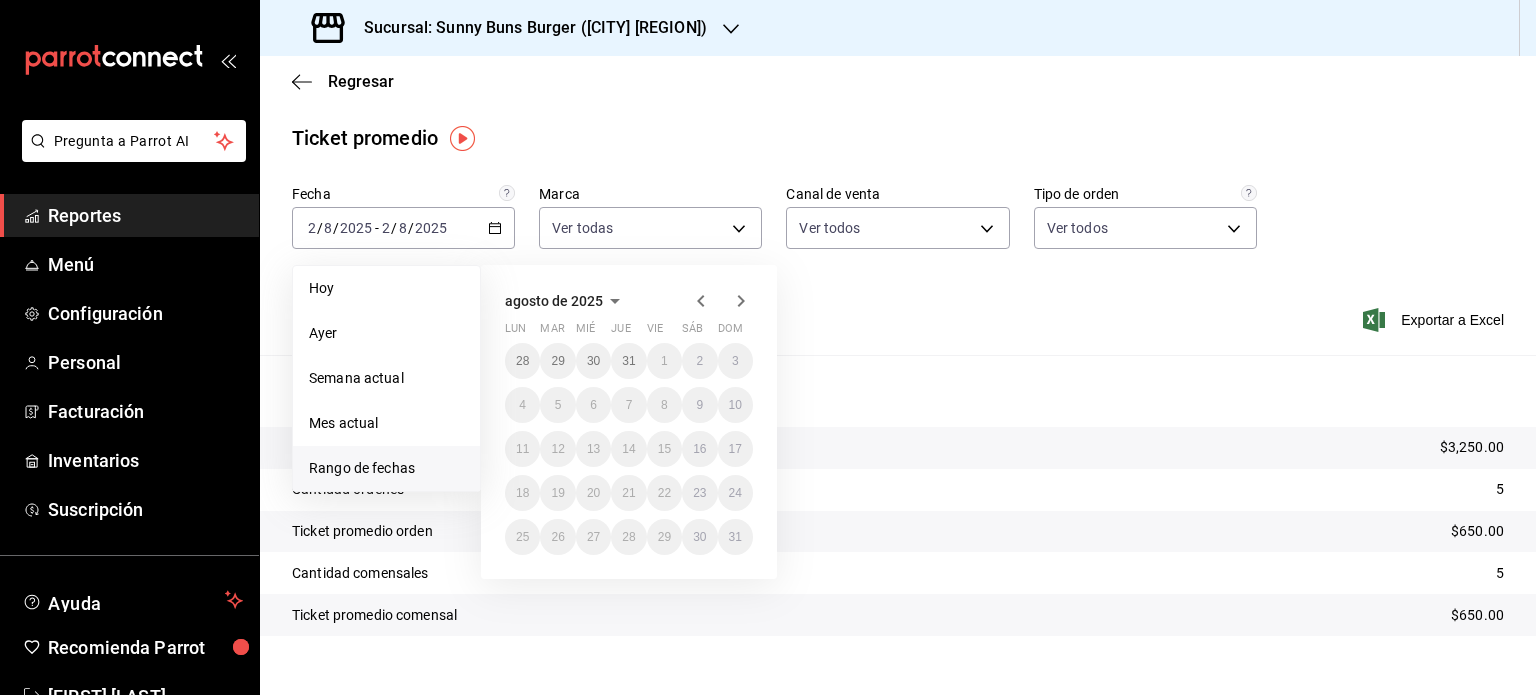 click 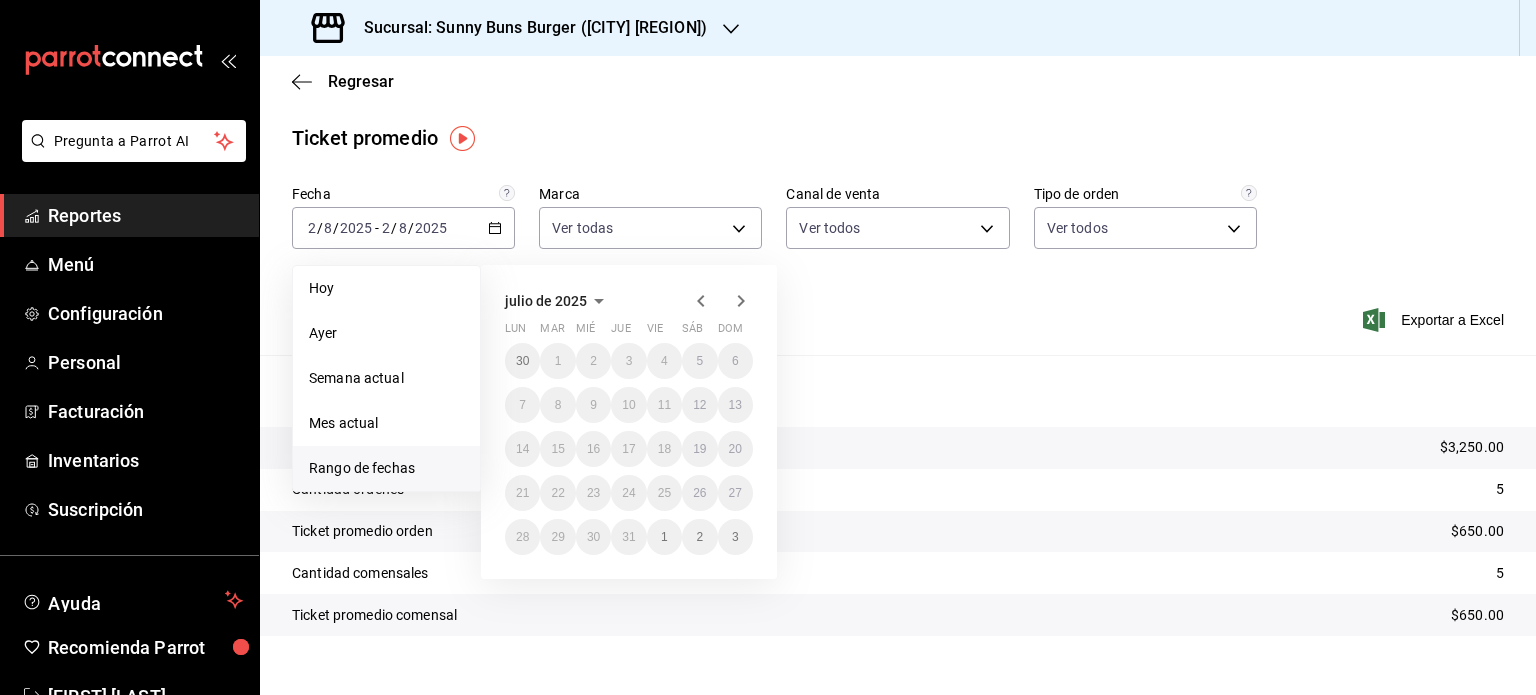click 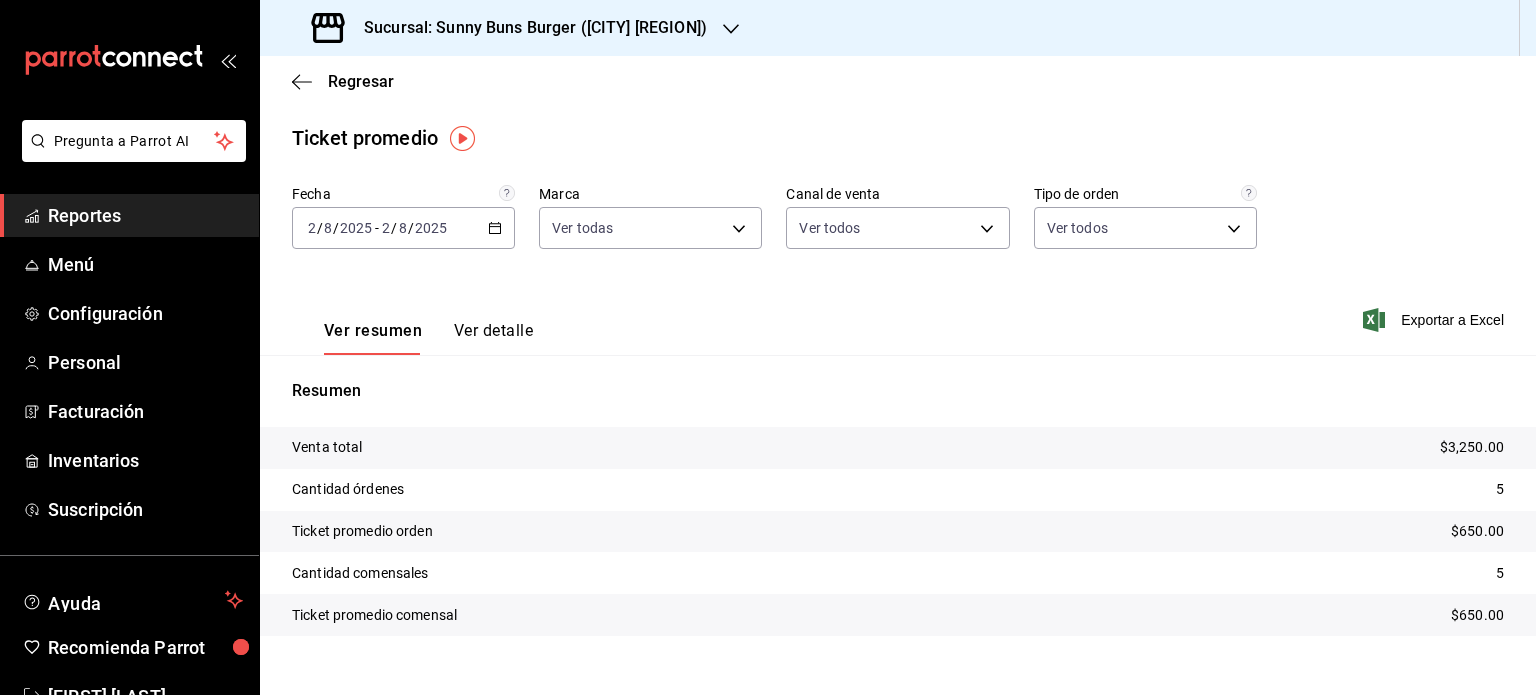 click on "2025-08-02 2 / 8 / 2025 - 2025-08-02 2 / 8 / 2025" at bounding box center [403, 228] 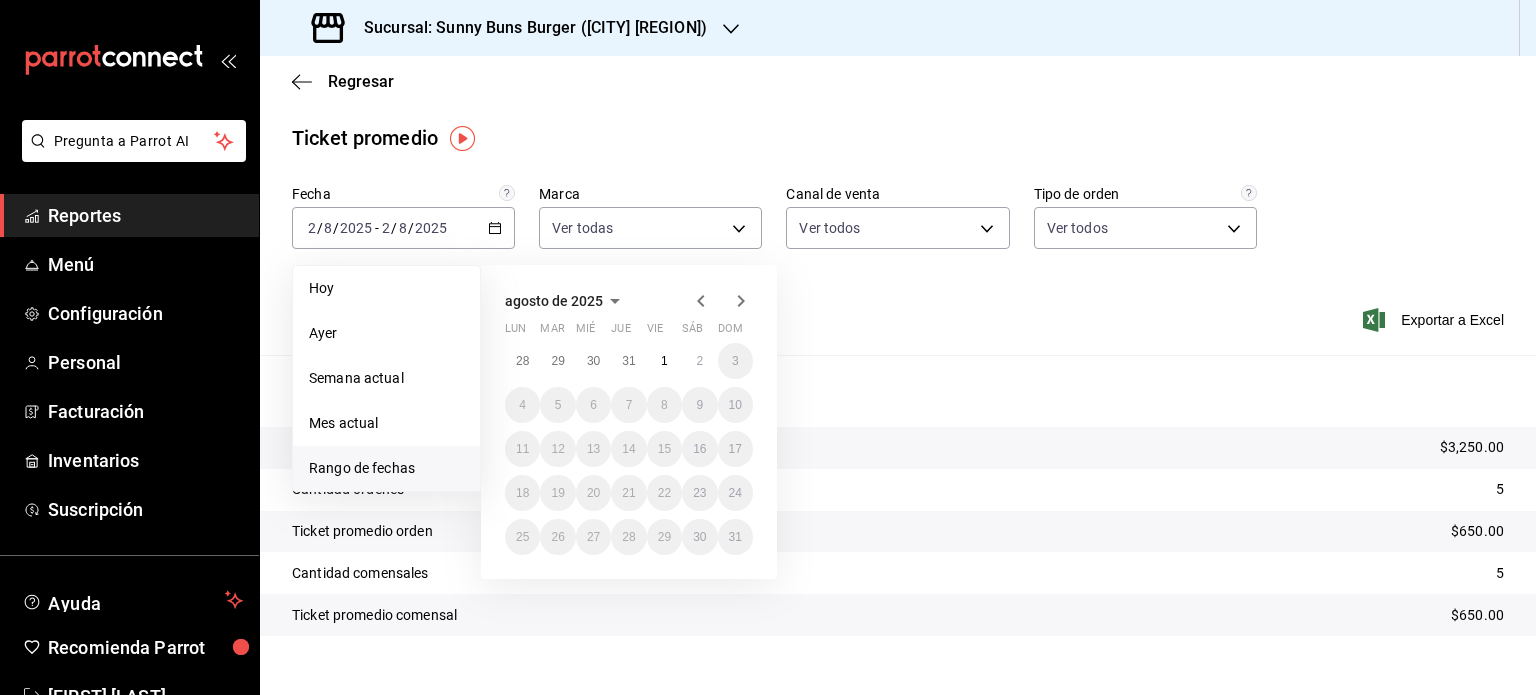 click 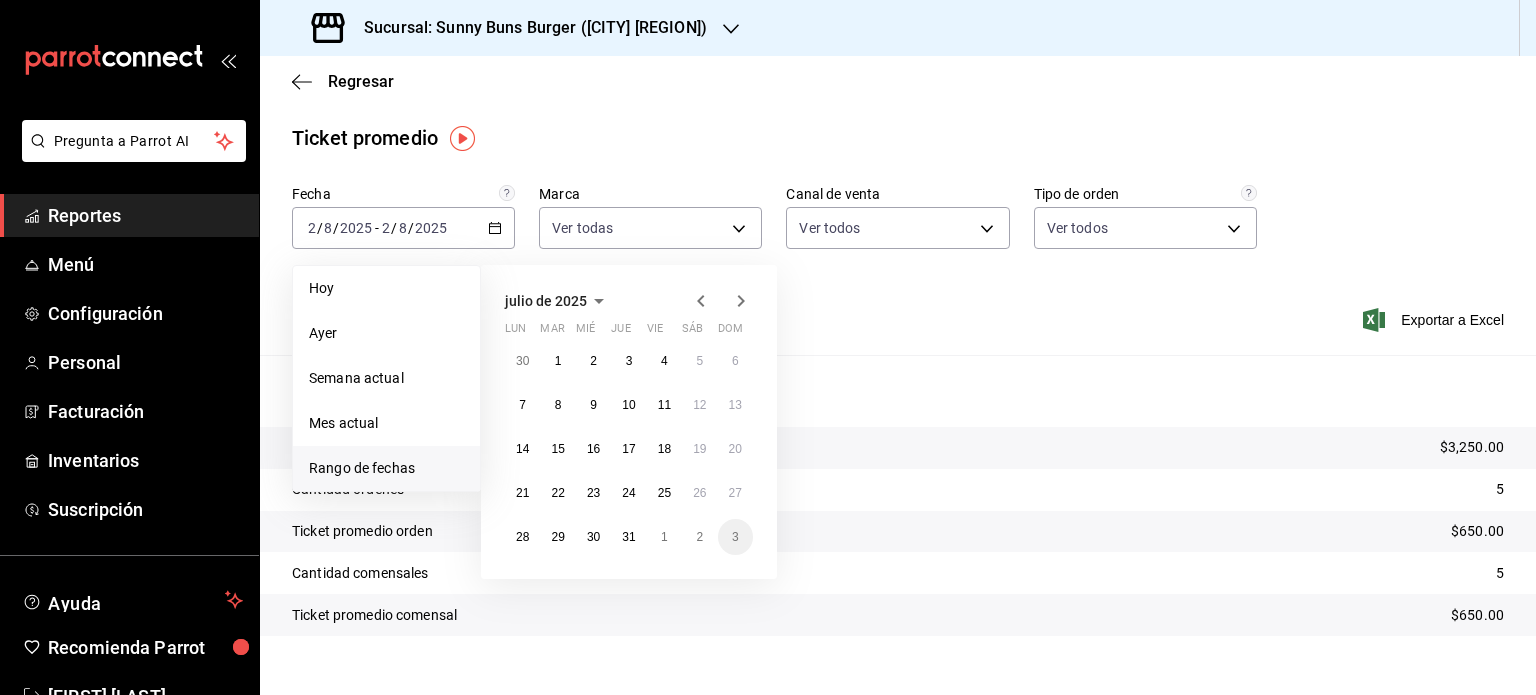 click 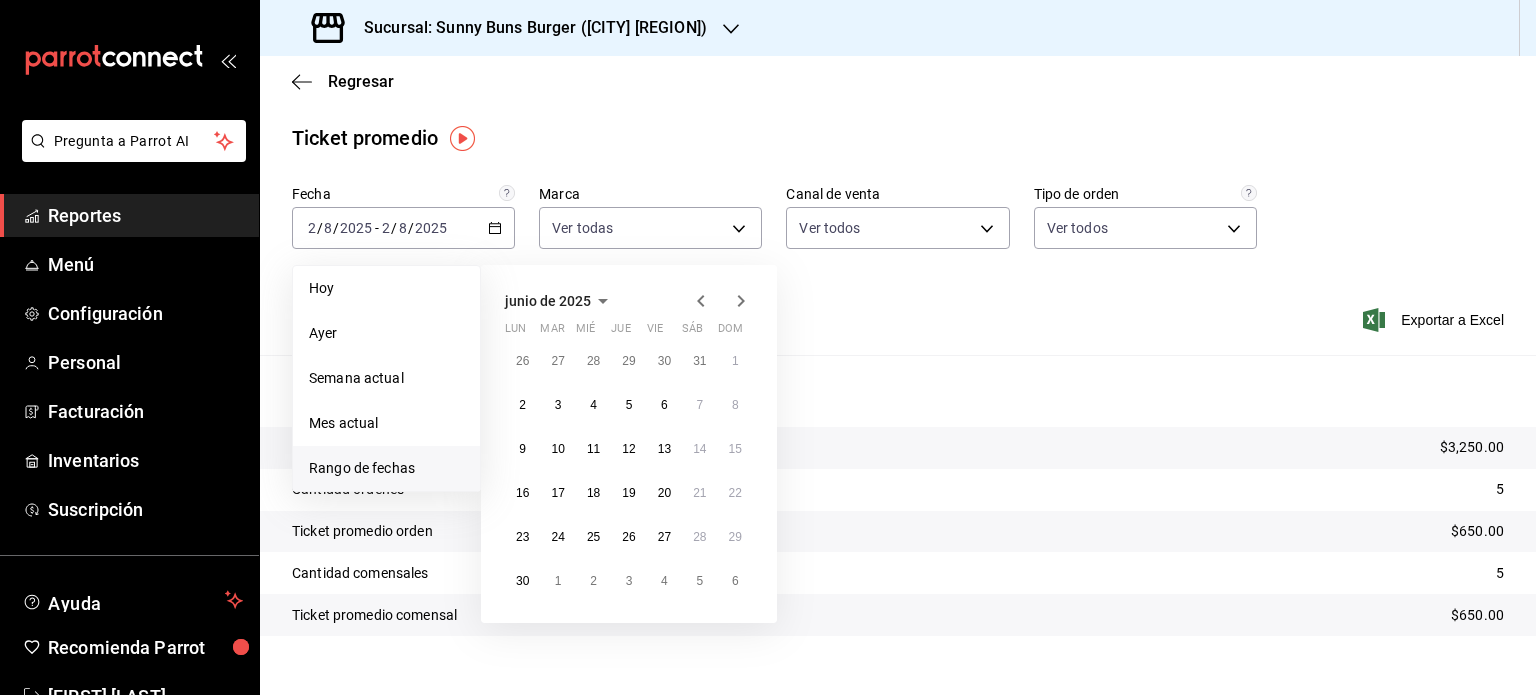 click on "[MONTH] de [YEAR] lun mar mié jue vie sáb dom 26 27 28 29 30 31 1 2 3 4 5 6 7 8 9 10 11 12 13 14 15 16 17 18 19 20 21 22 23 24 25 26 27 28 29 30 1 2 3 4 5 6" at bounding box center [629, 444] 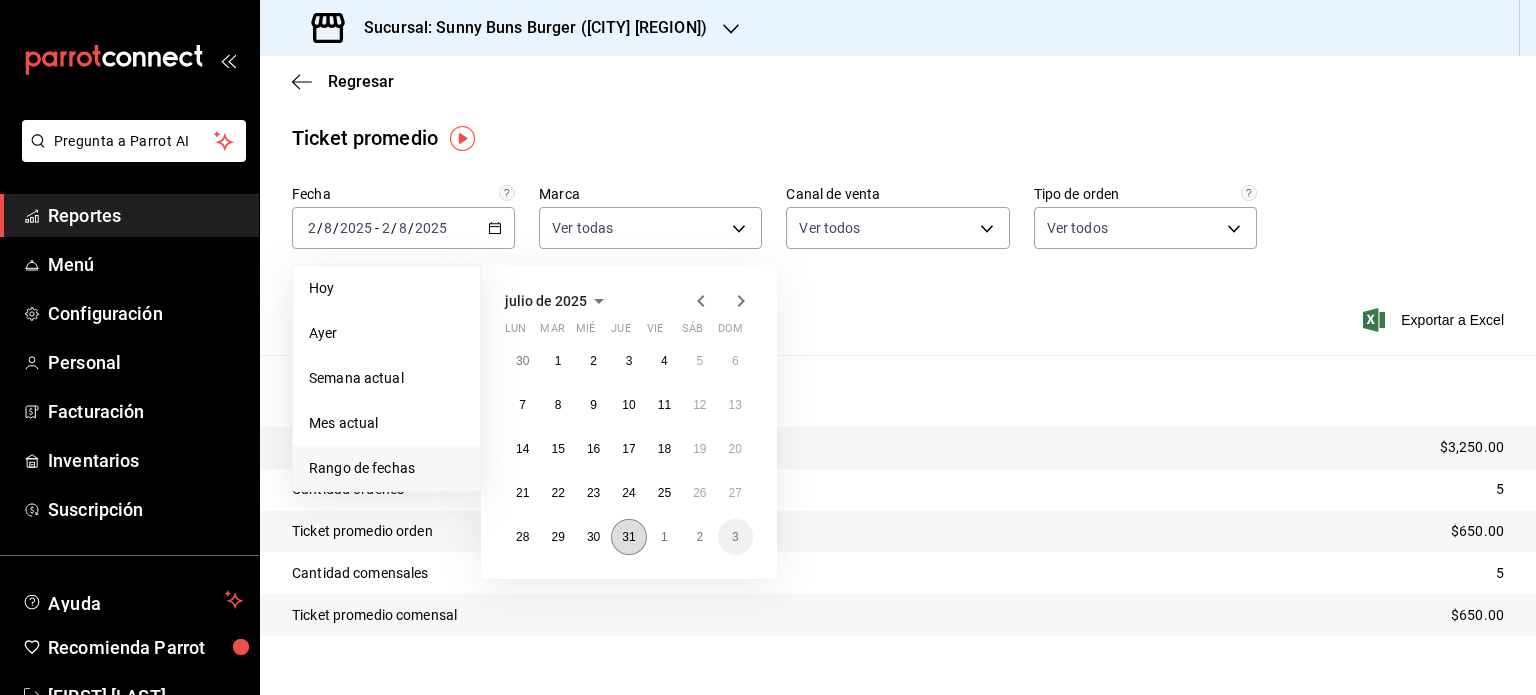 click on "31" at bounding box center (628, 537) 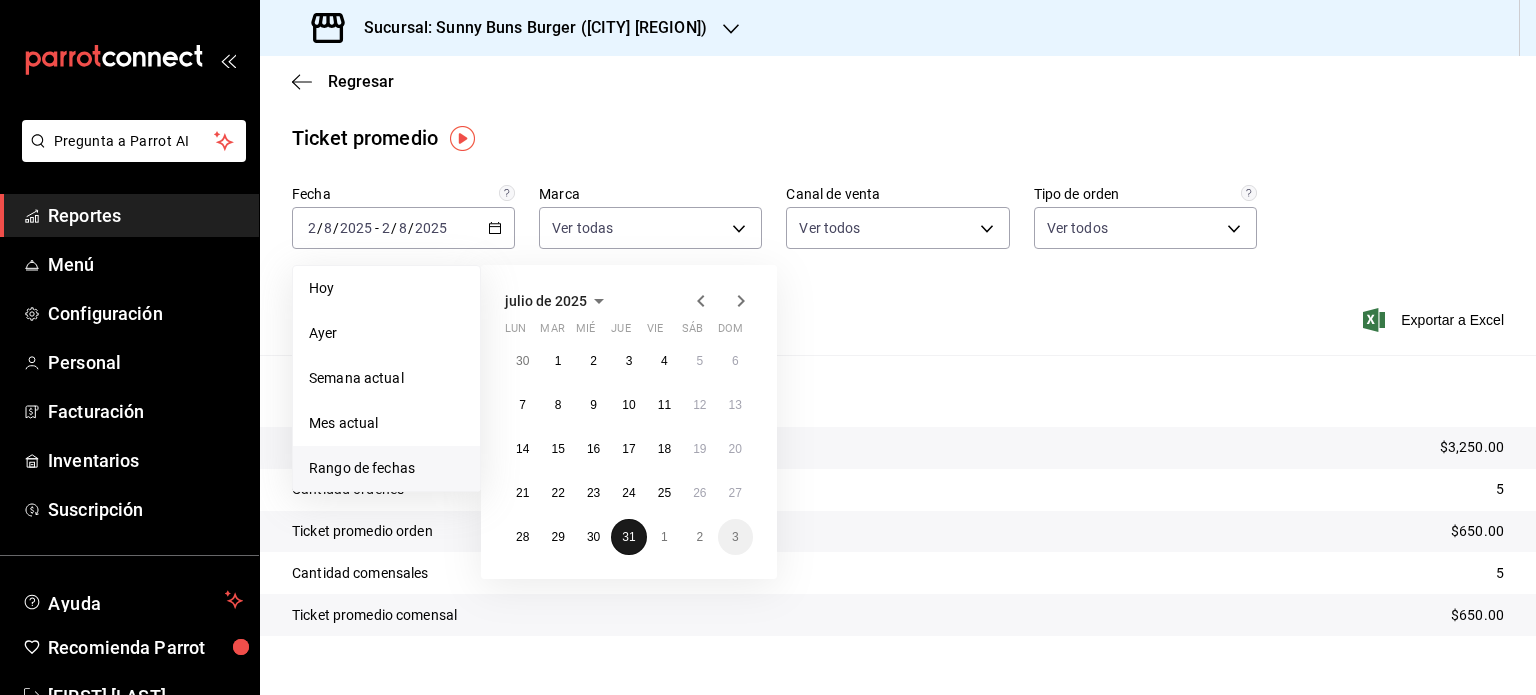 click on "31" at bounding box center [628, 537] 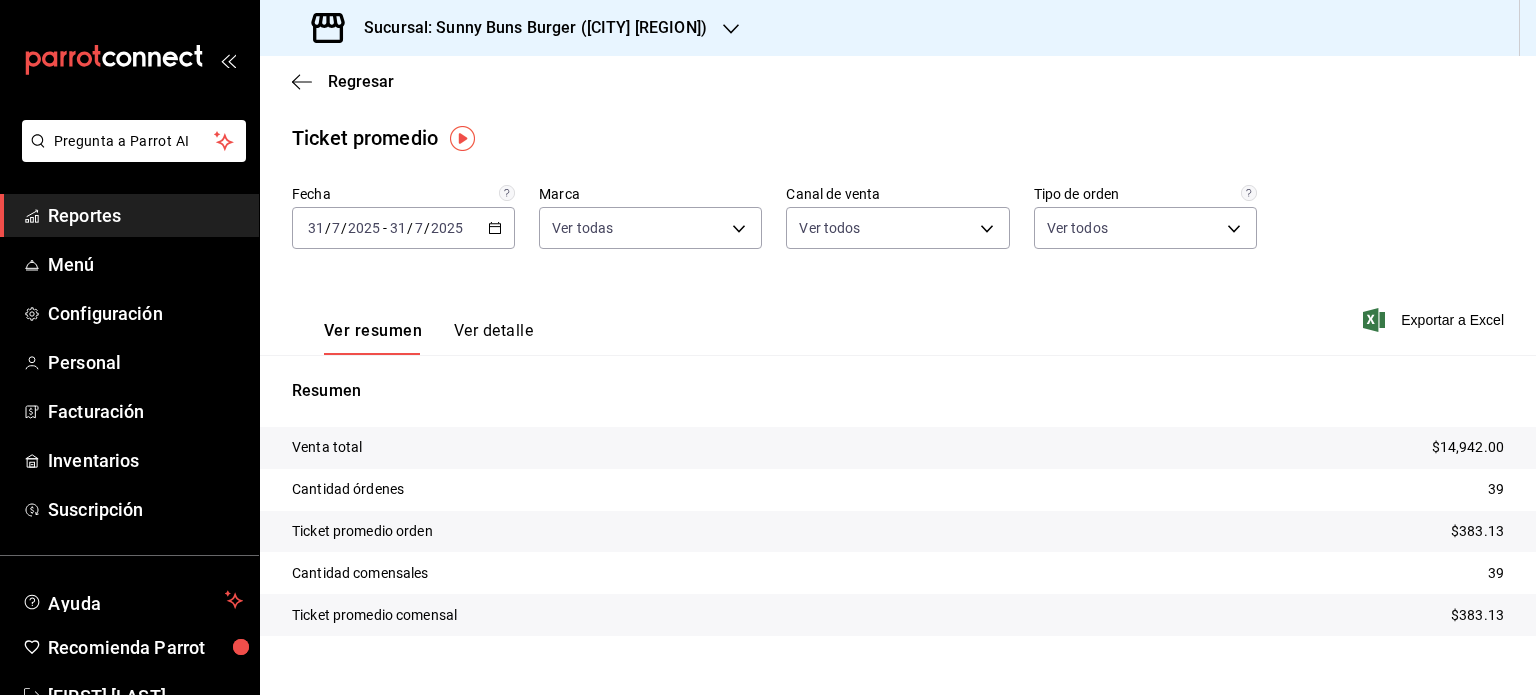click on "Fecha [YEAR]-[MONTH]-[DAY] [DAY] / [MONTH] / [YEAR] - [YEAR]-[MONTH]-[DAY] [DAY] / [MONTH] / [YEAR] Marca Ver todas [UUID] Canal de venta Ver todos PARROT,UBER_EATS,RAPPI,DIDI_FOOD,ONLINE Tipo de orden Ver todos [UUID],[UUID],[UUID],EXTERNAL" at bounding box center [898, 229] 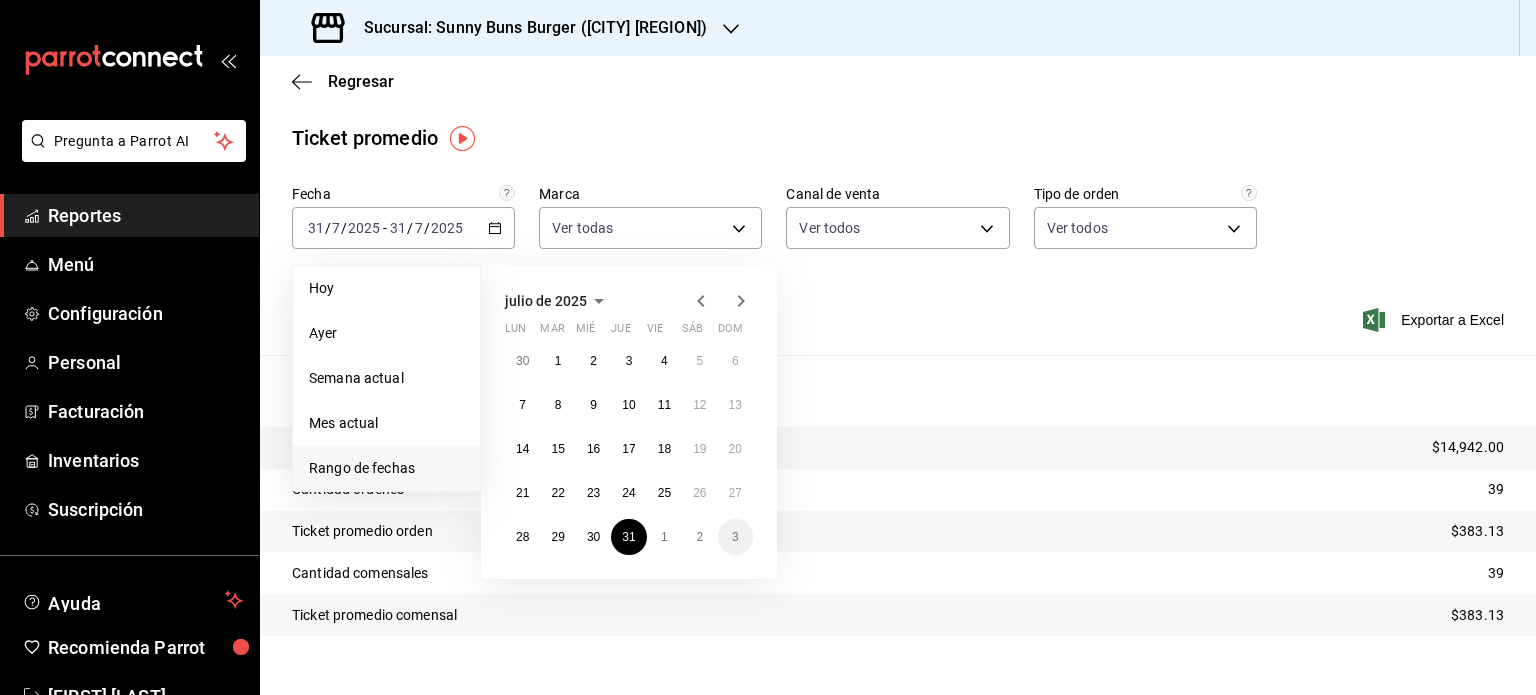 click 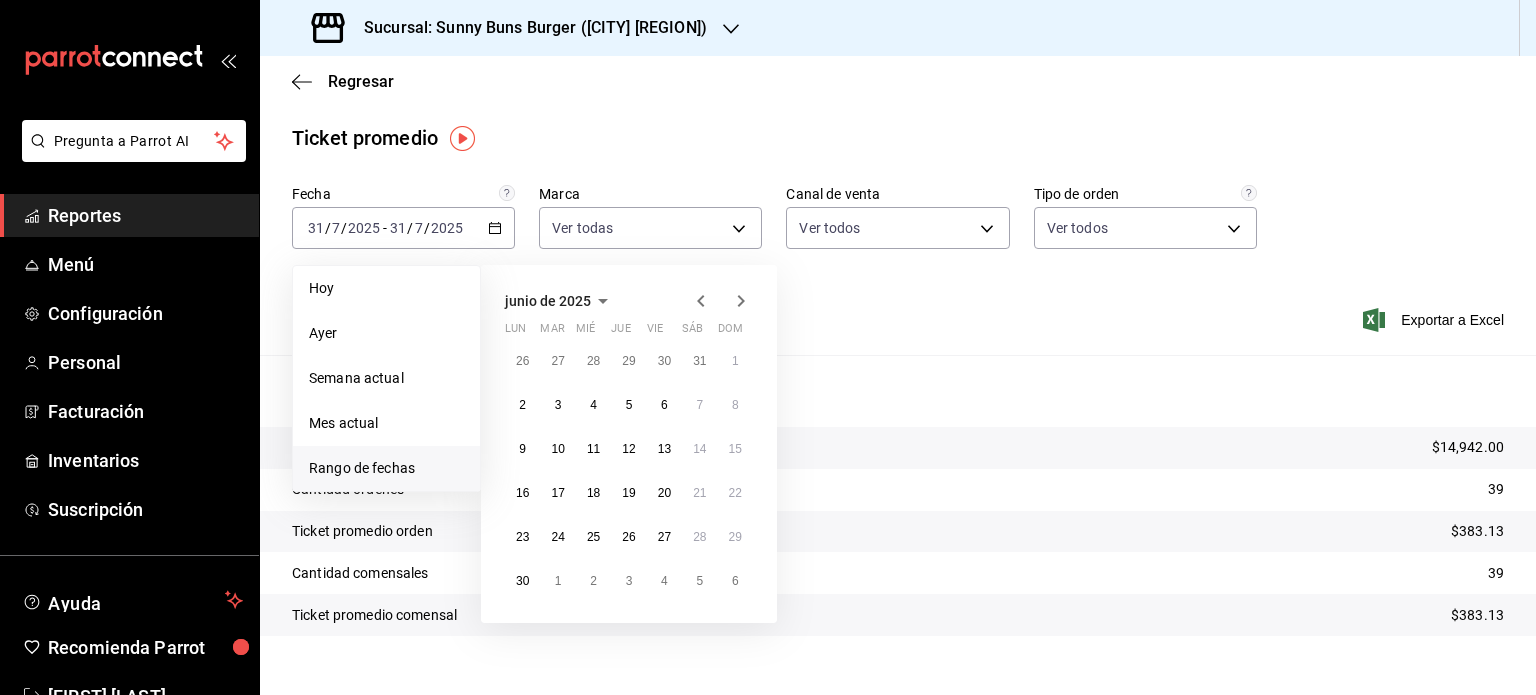 click 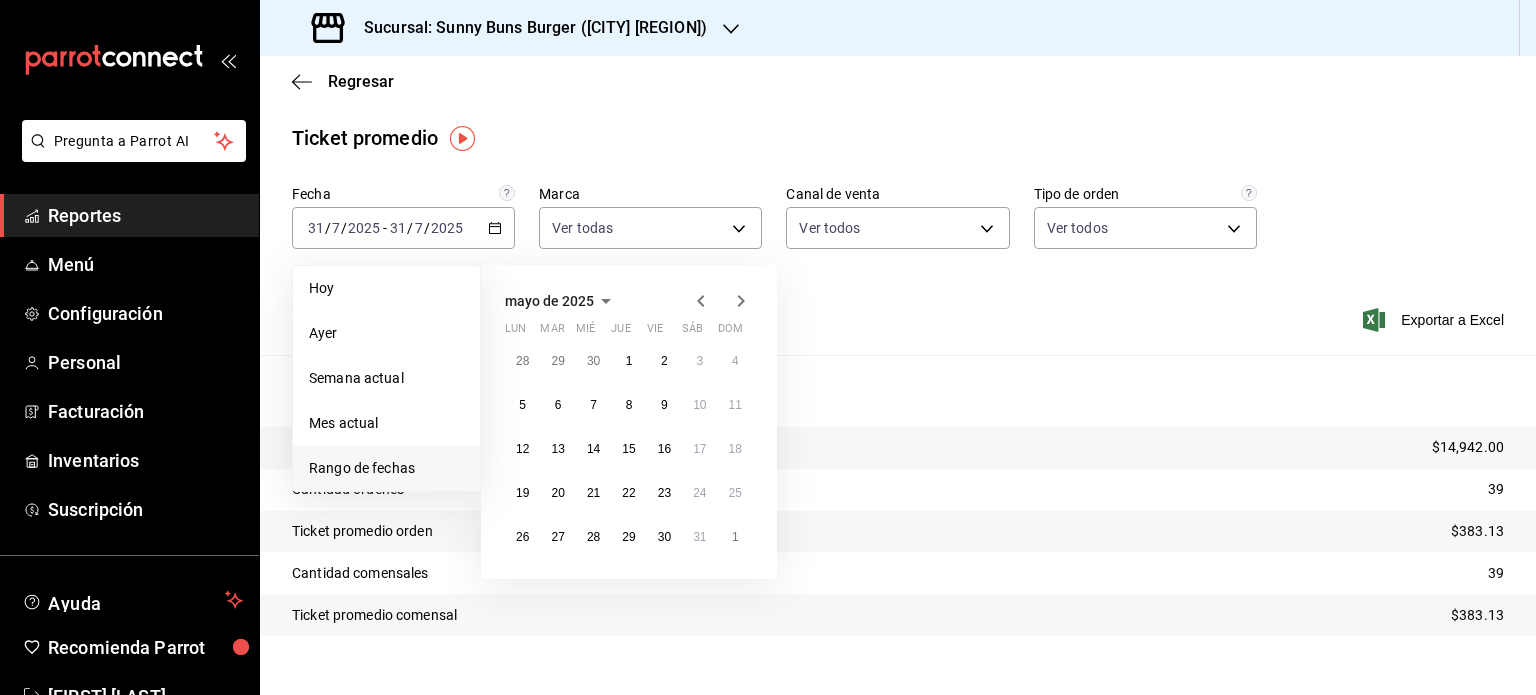 click 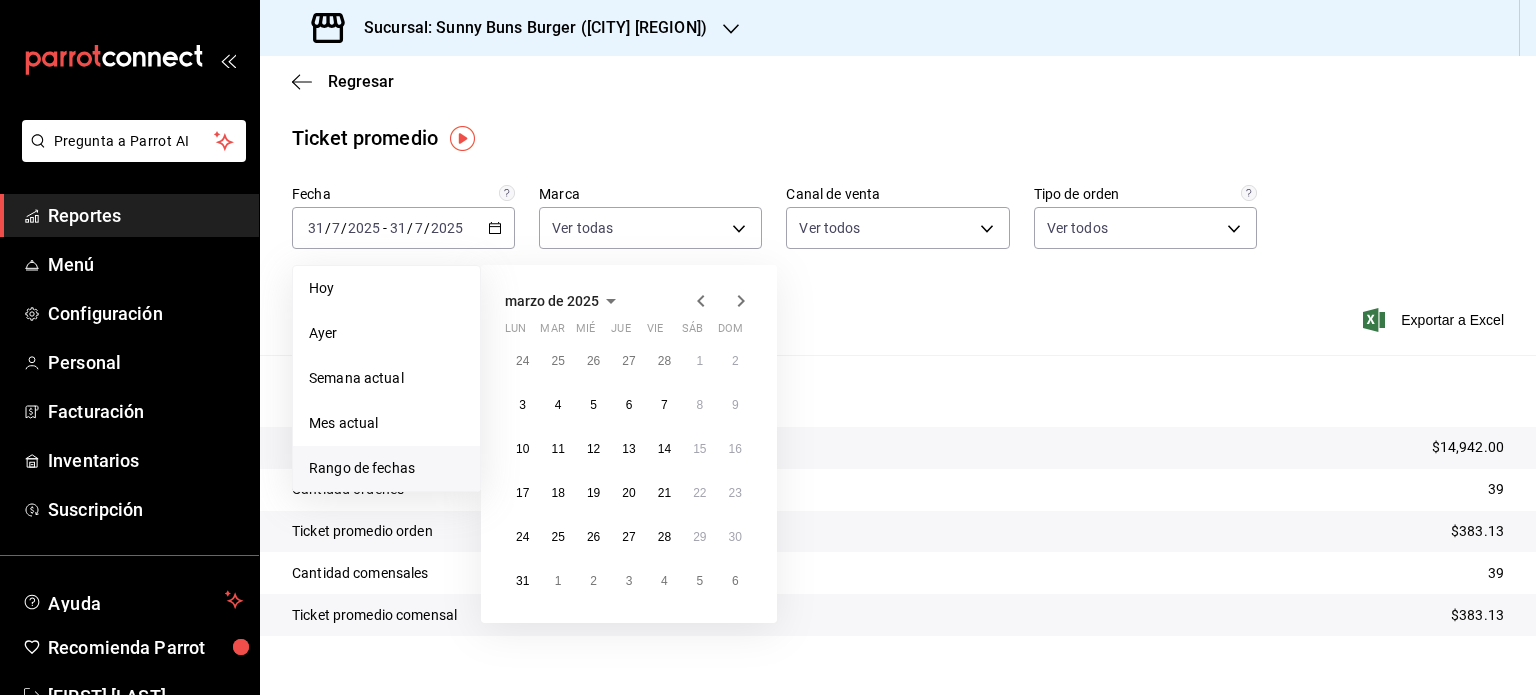 click 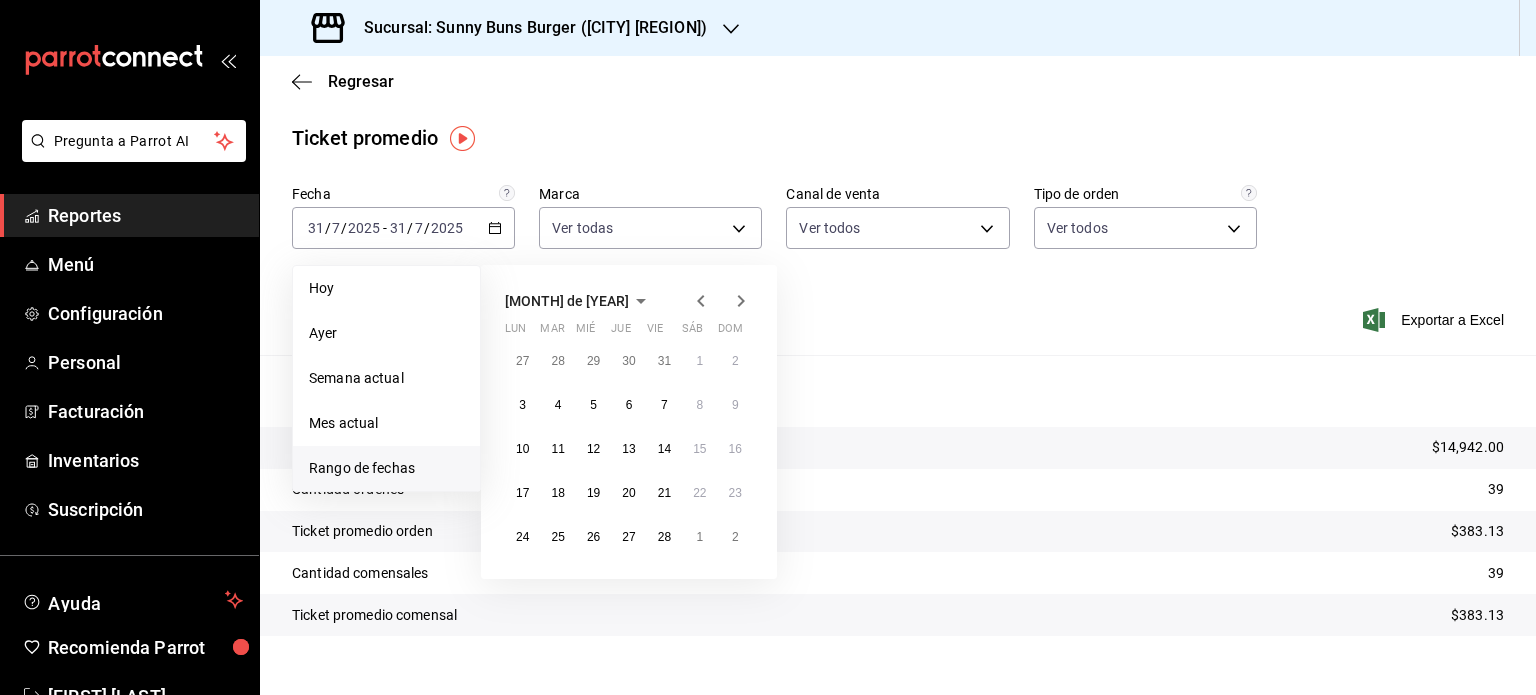 click 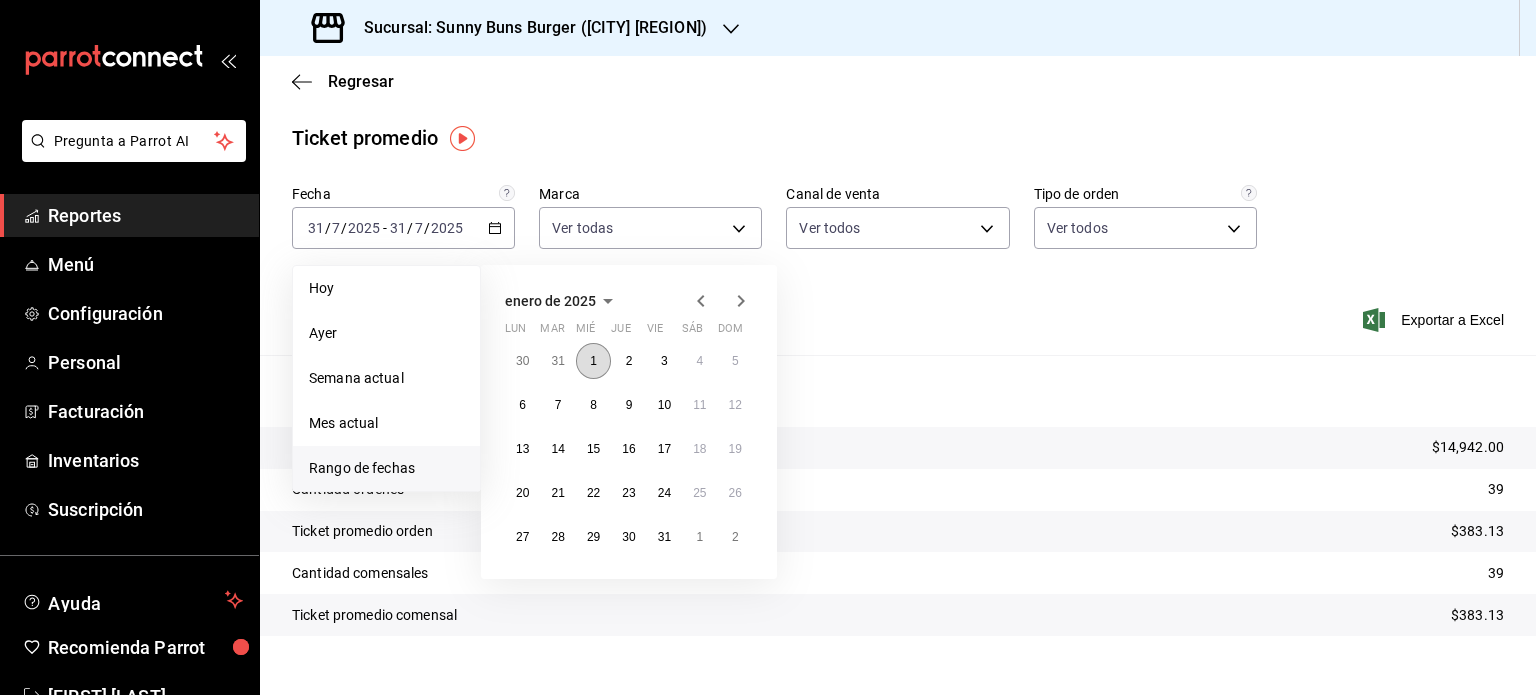 click on "1" at bounding box center [593, 361] 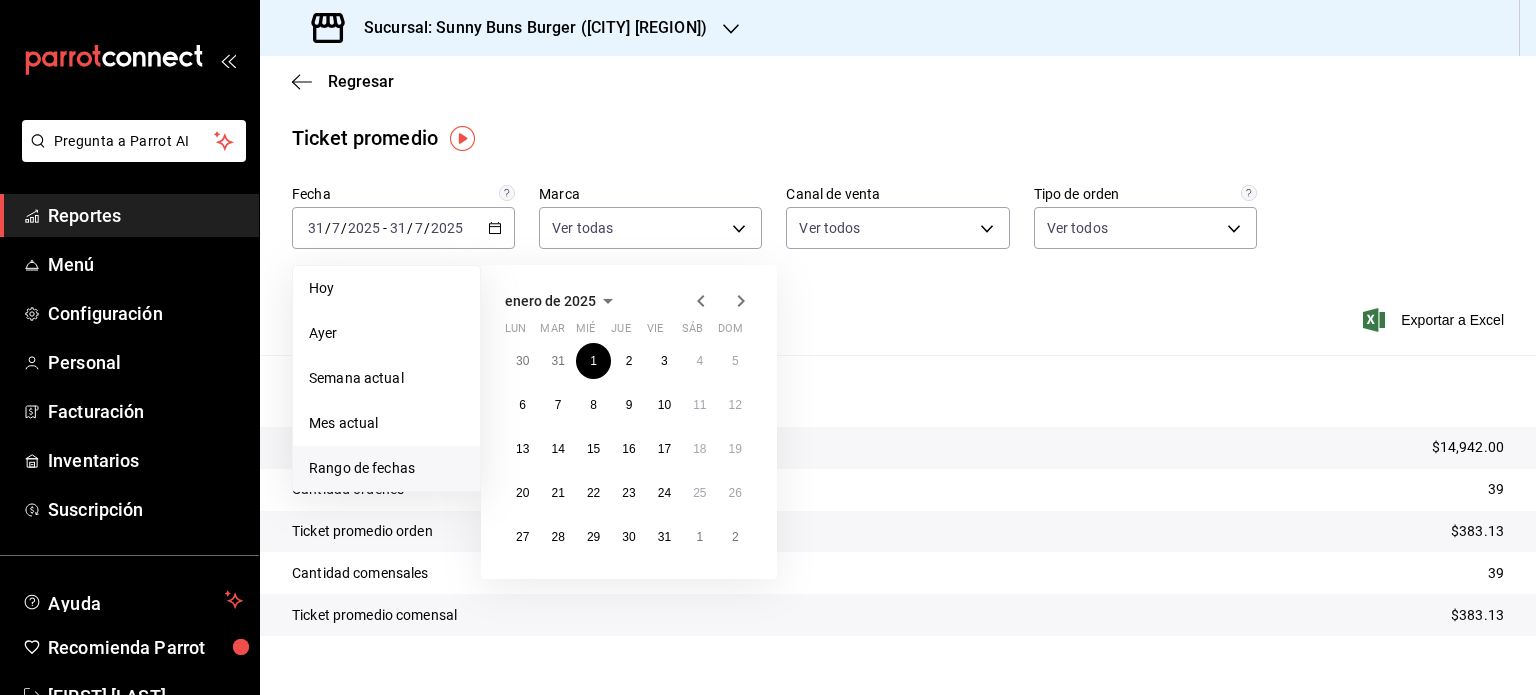 click 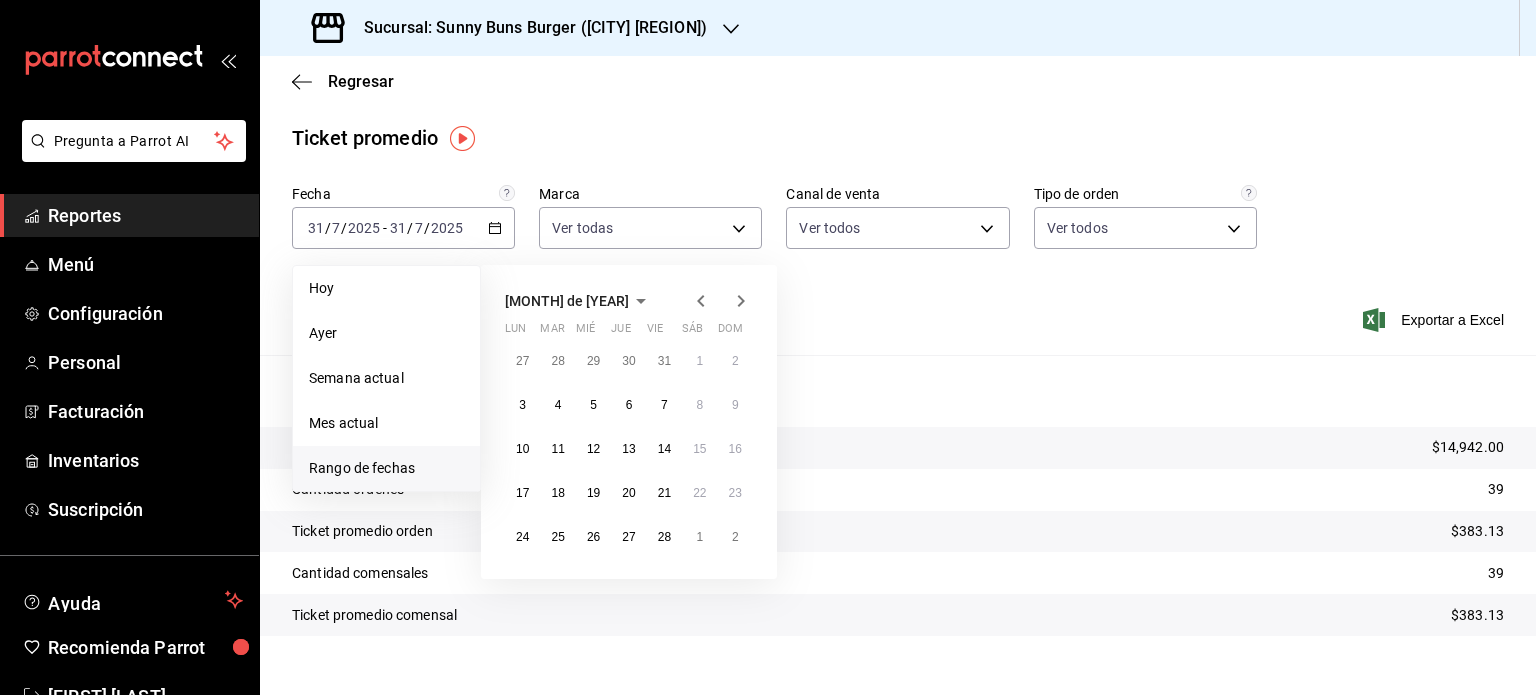 click 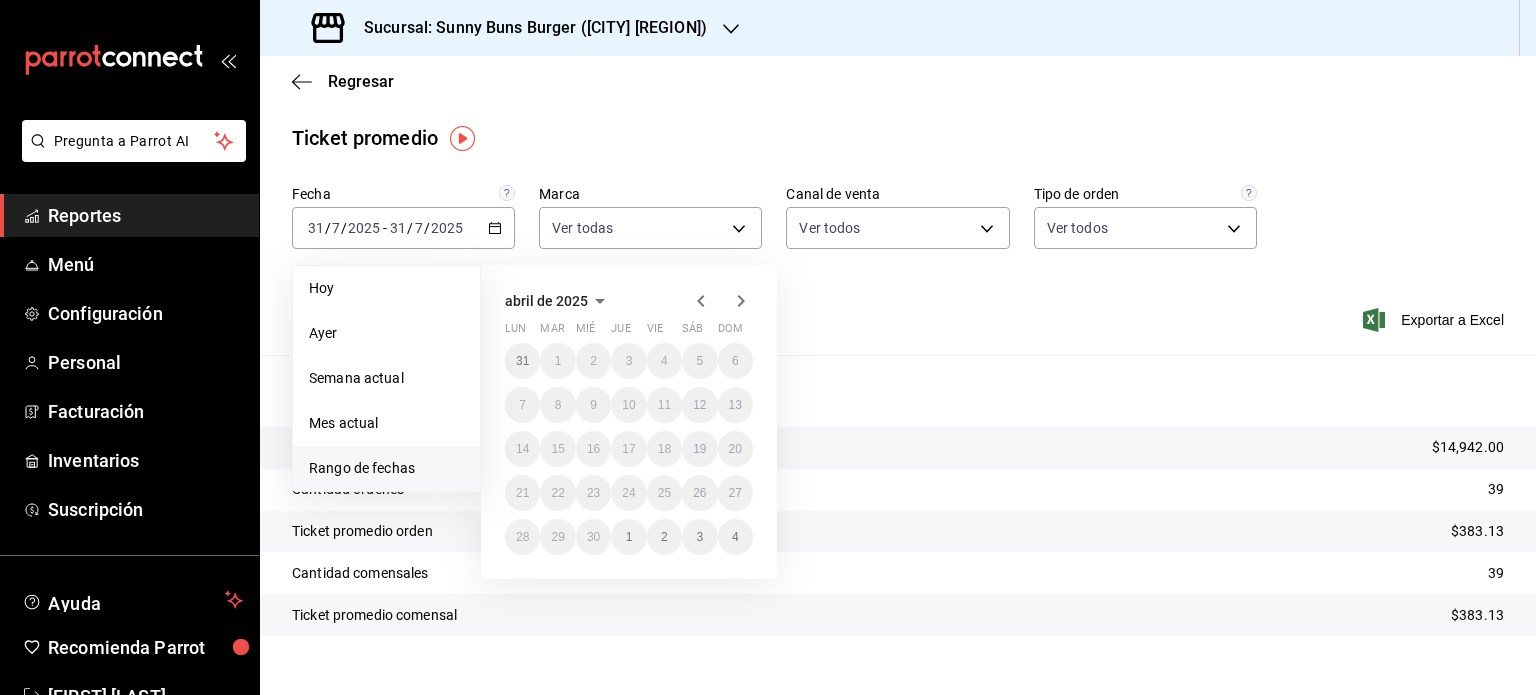 click 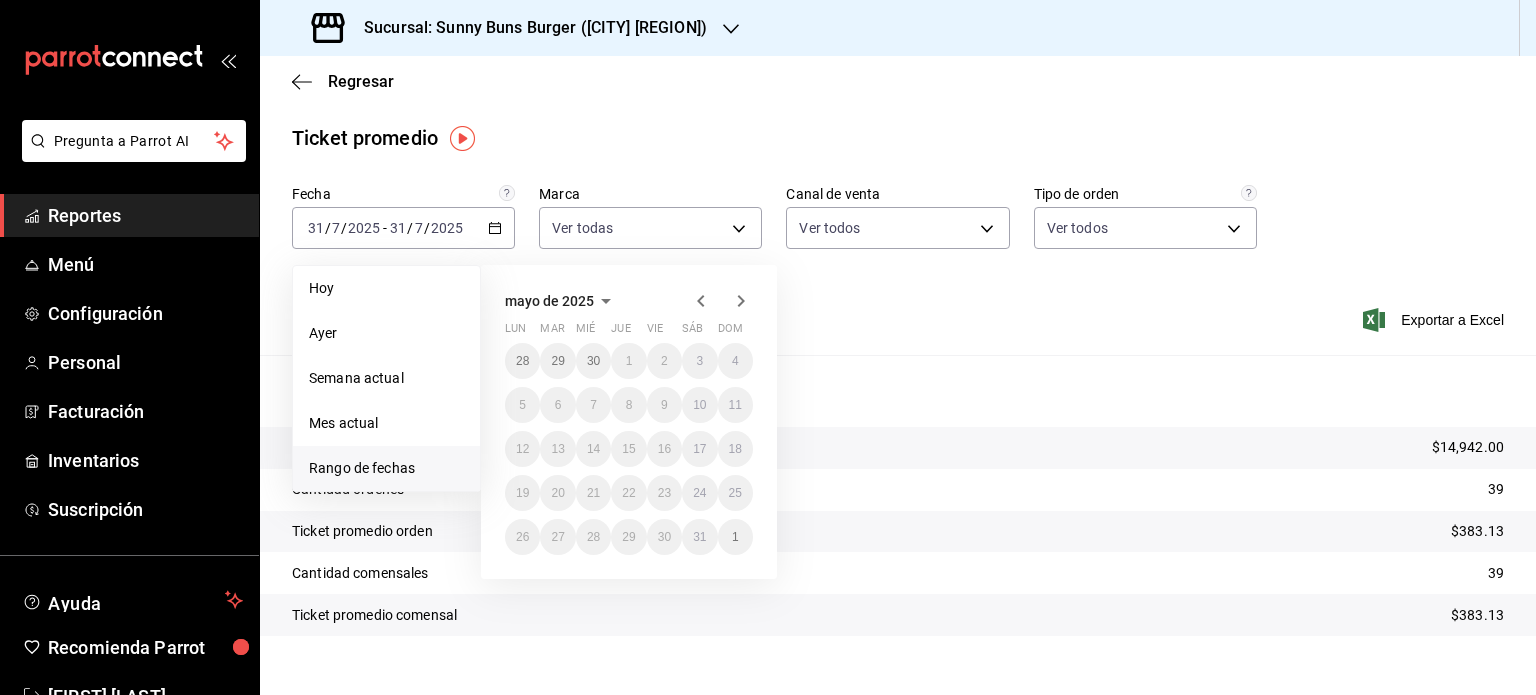 click 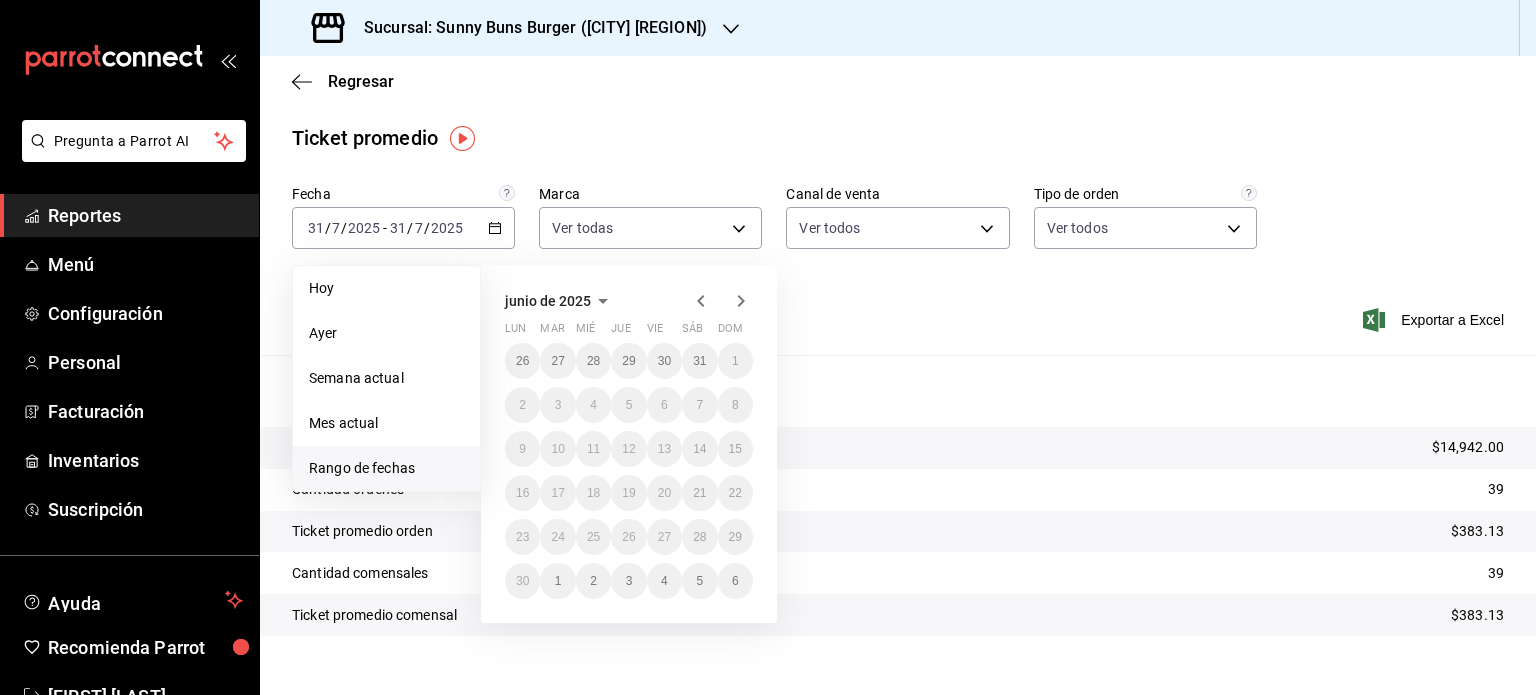 click 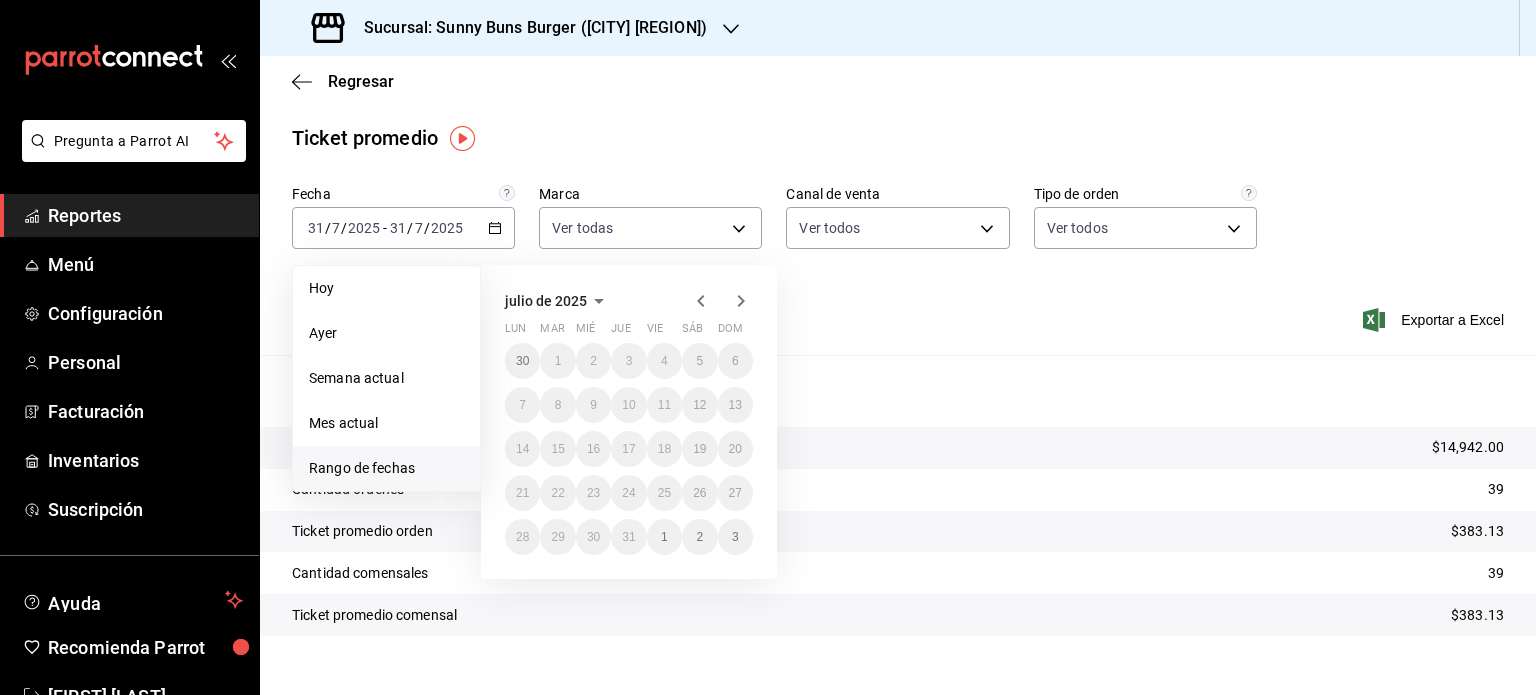 click 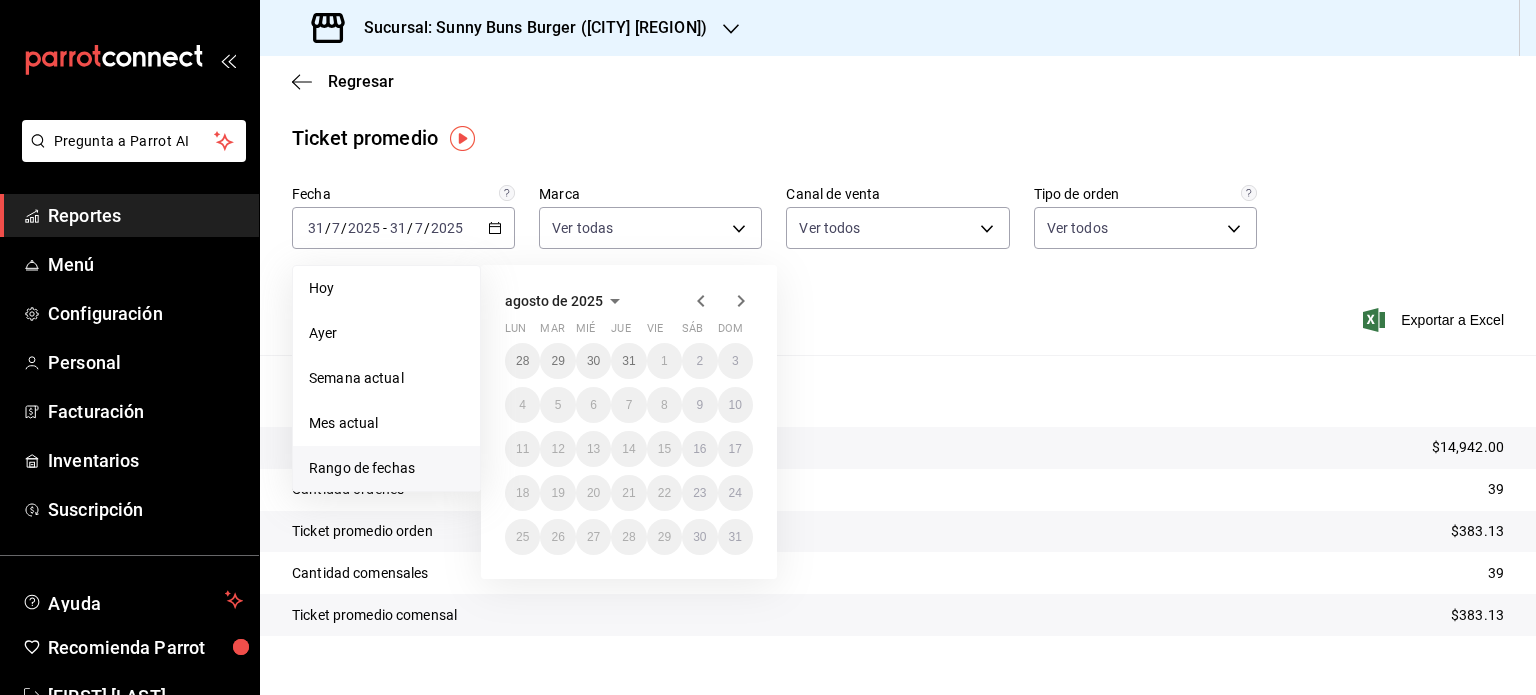 click 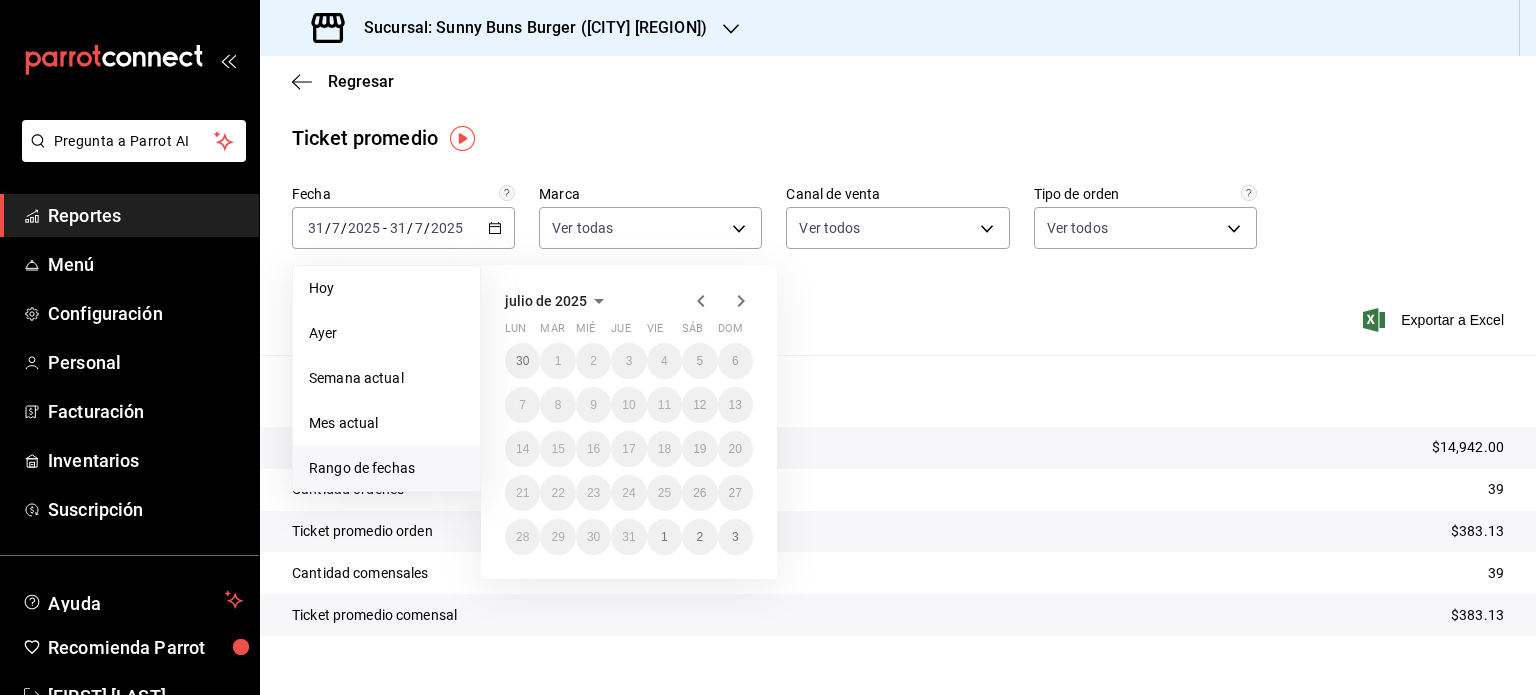 click 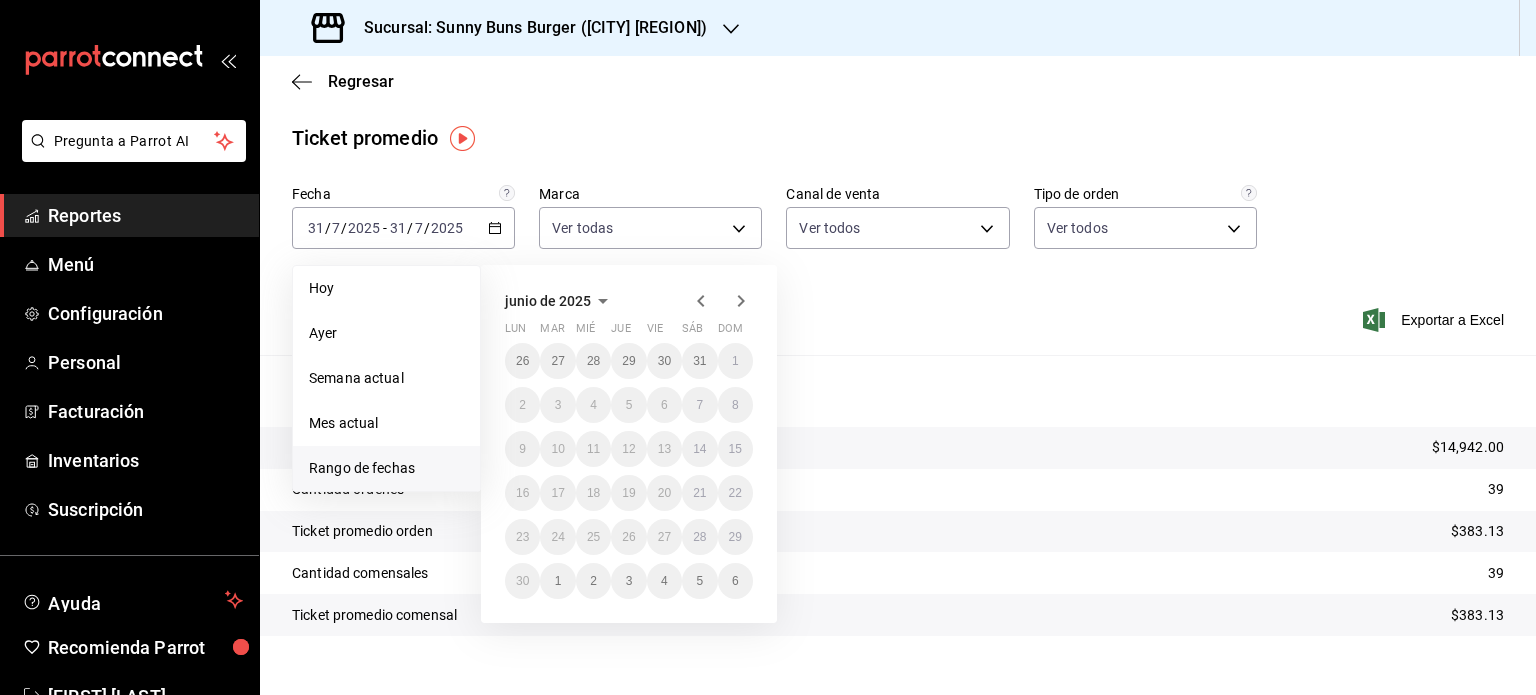 click 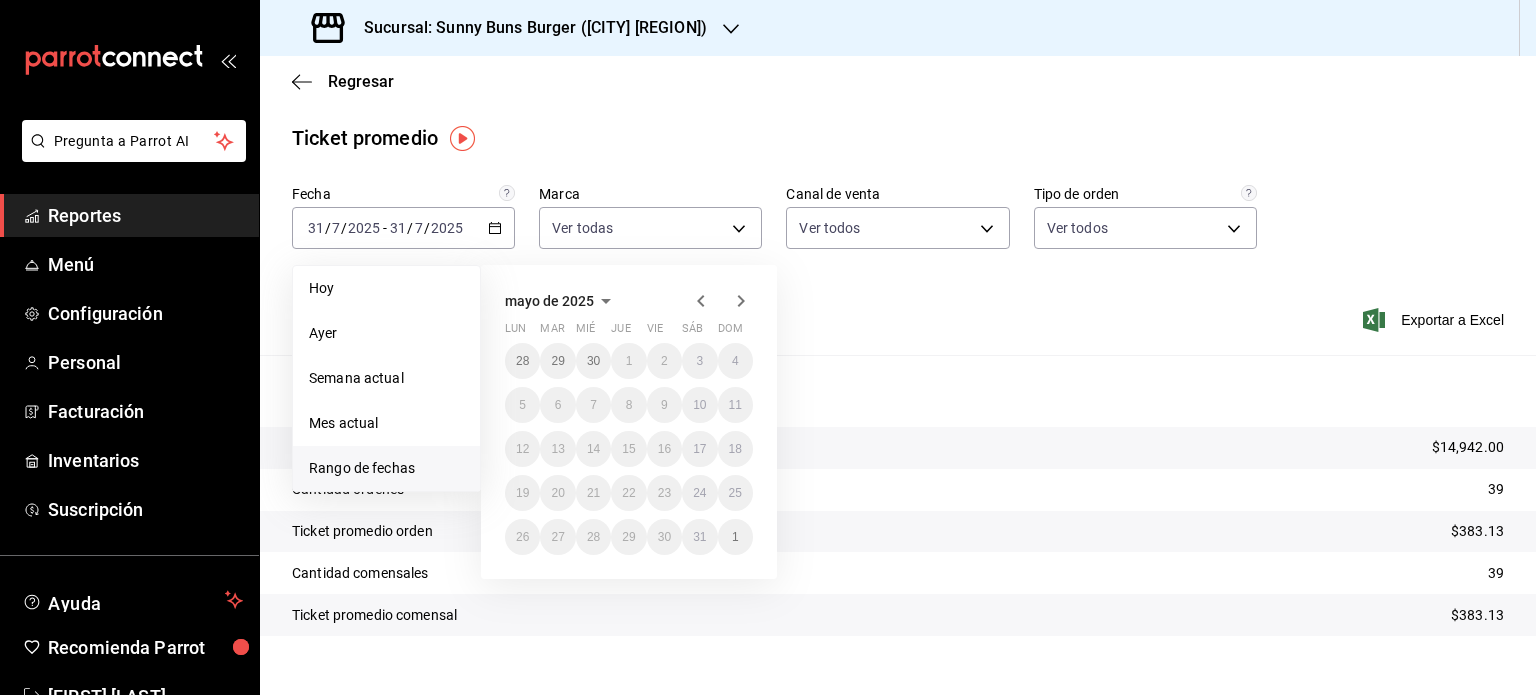 click 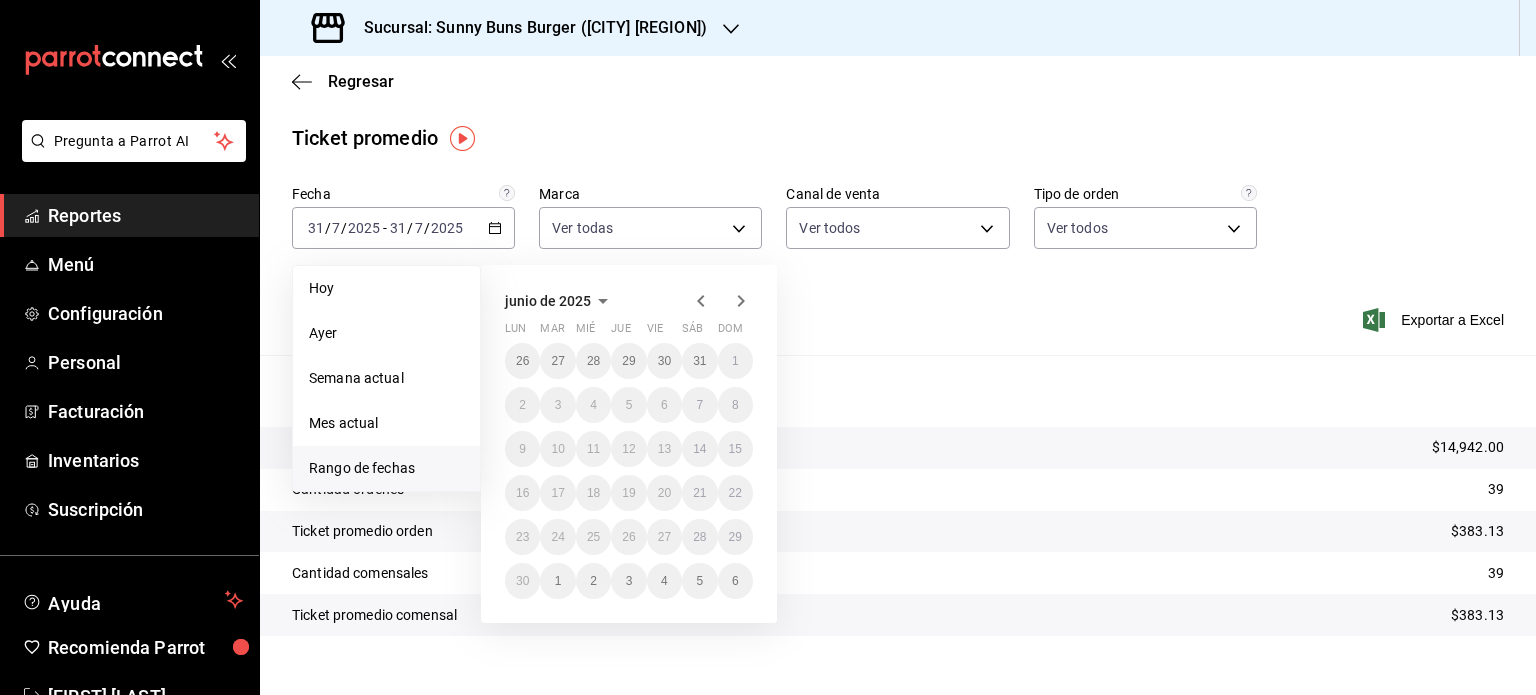 click 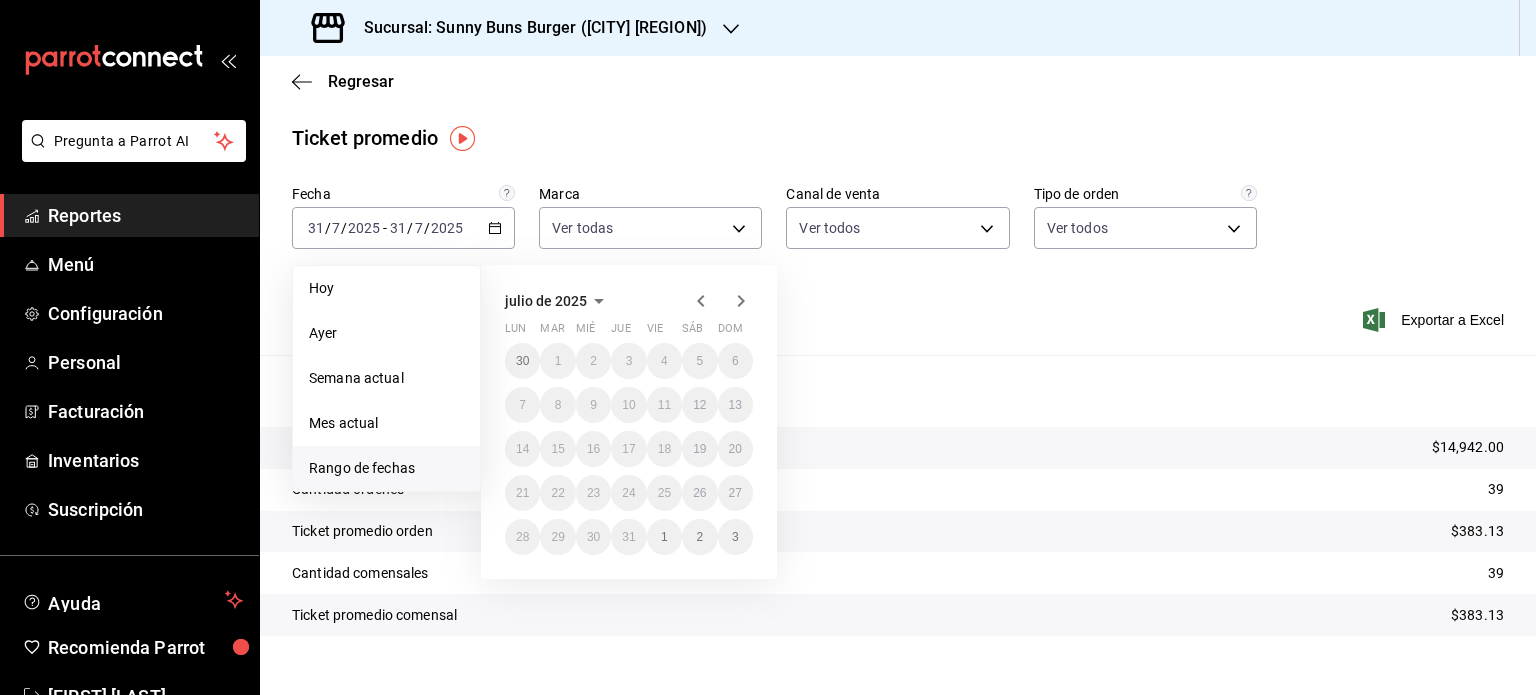 click 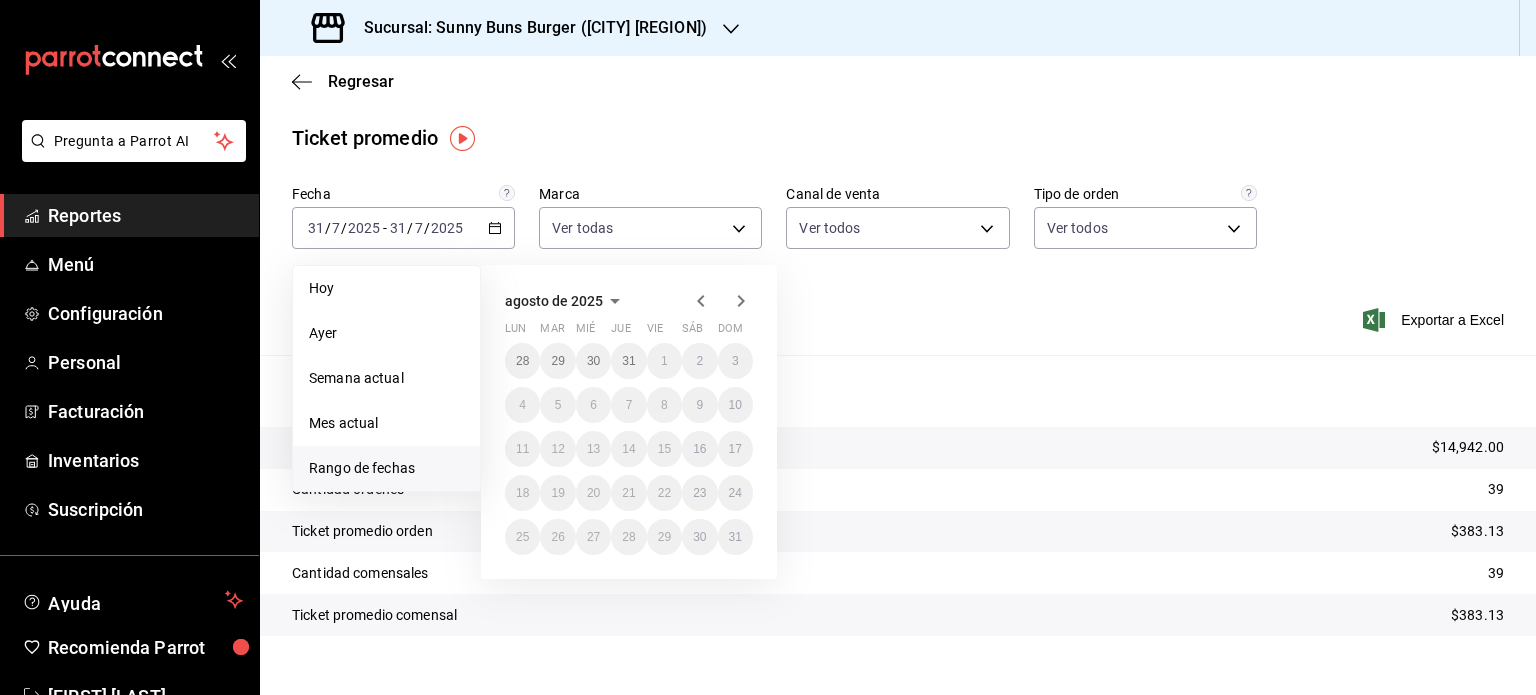 click 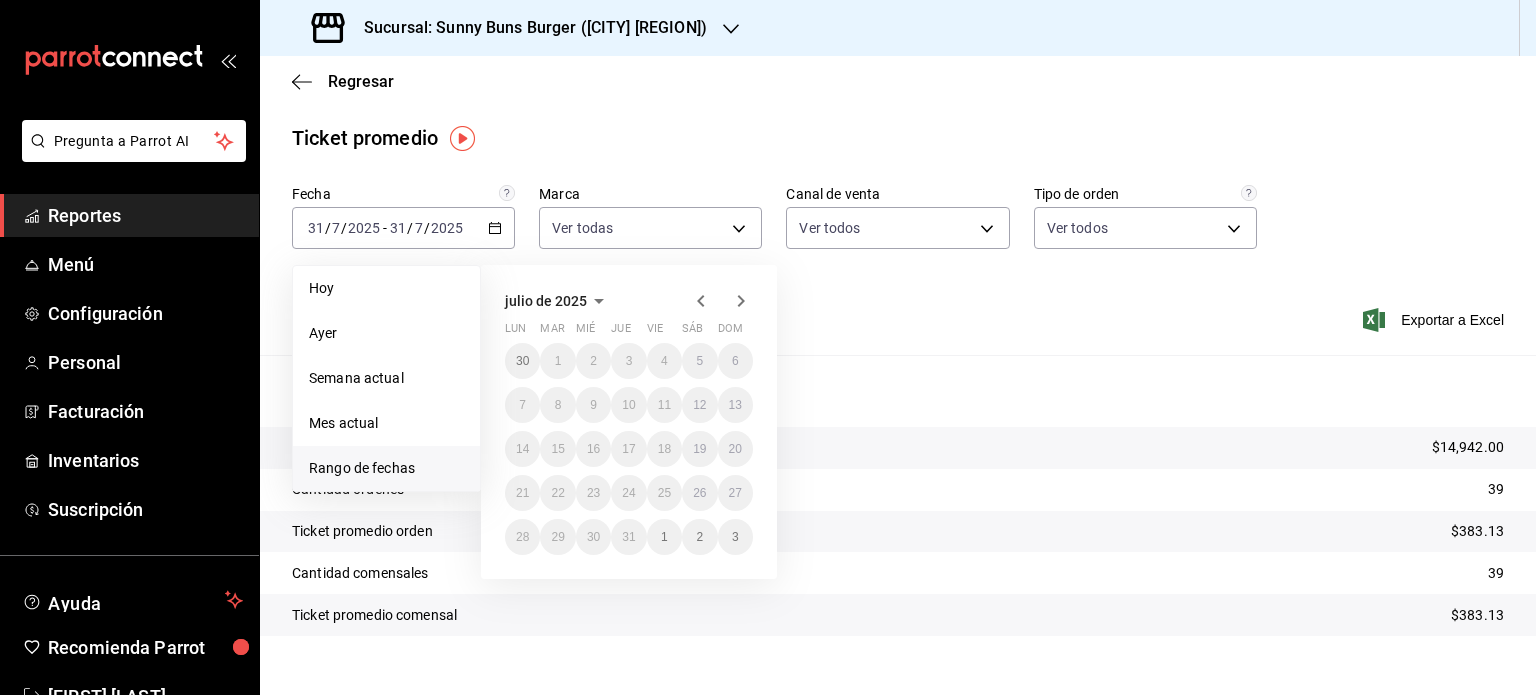 click 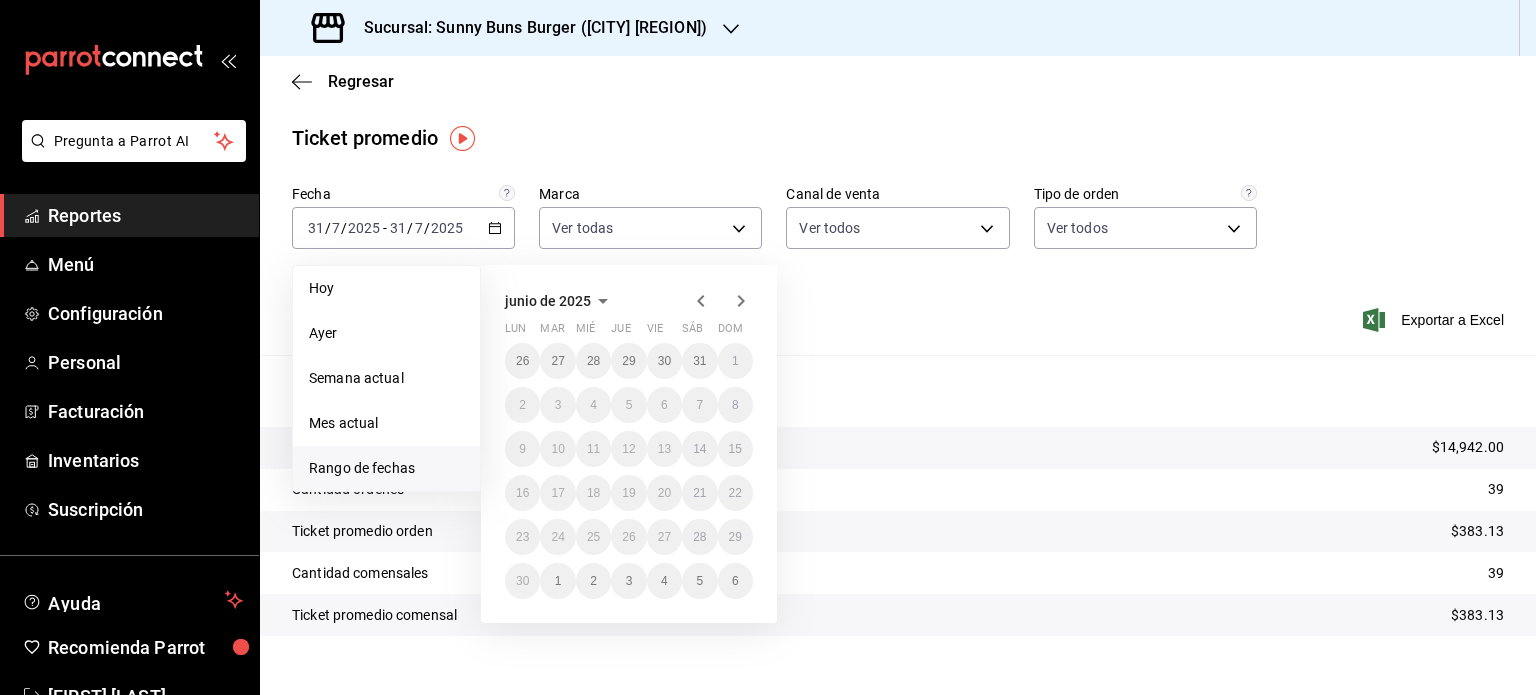 click 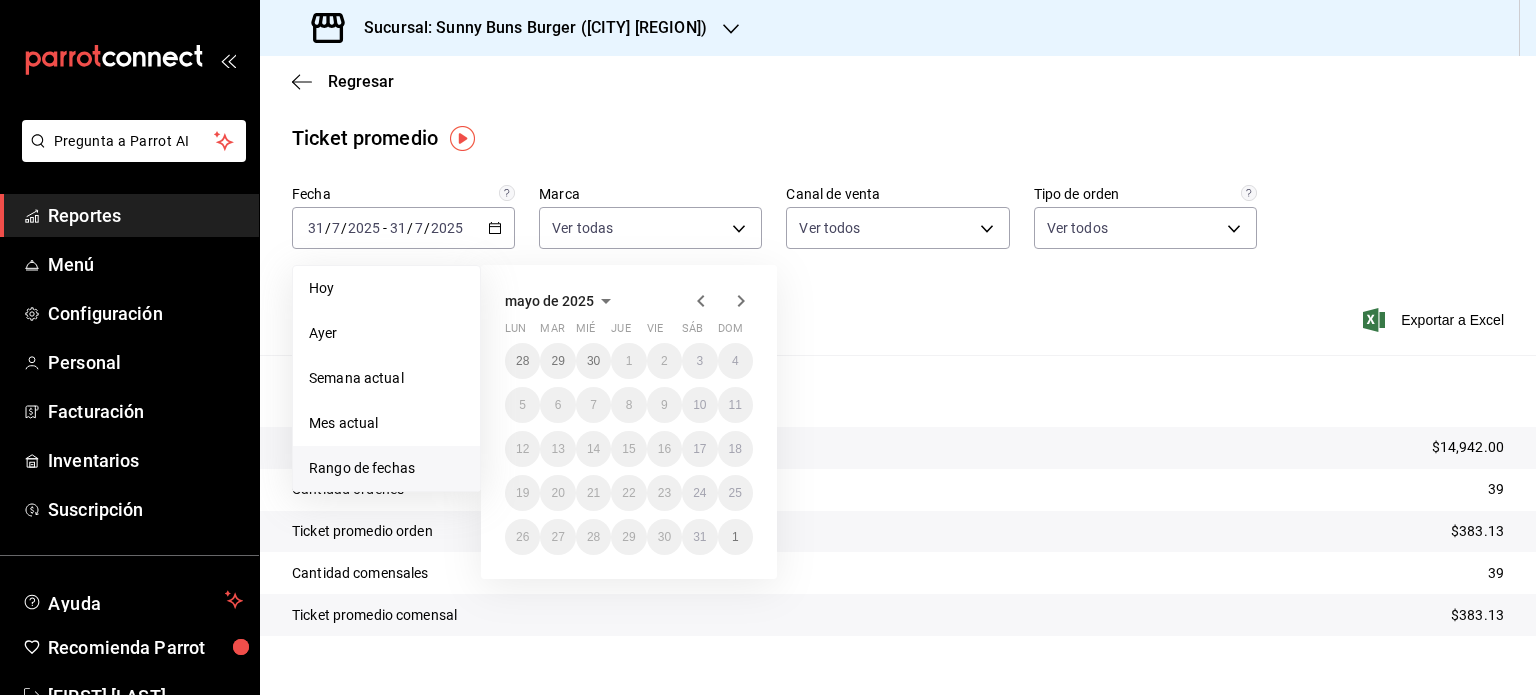 click 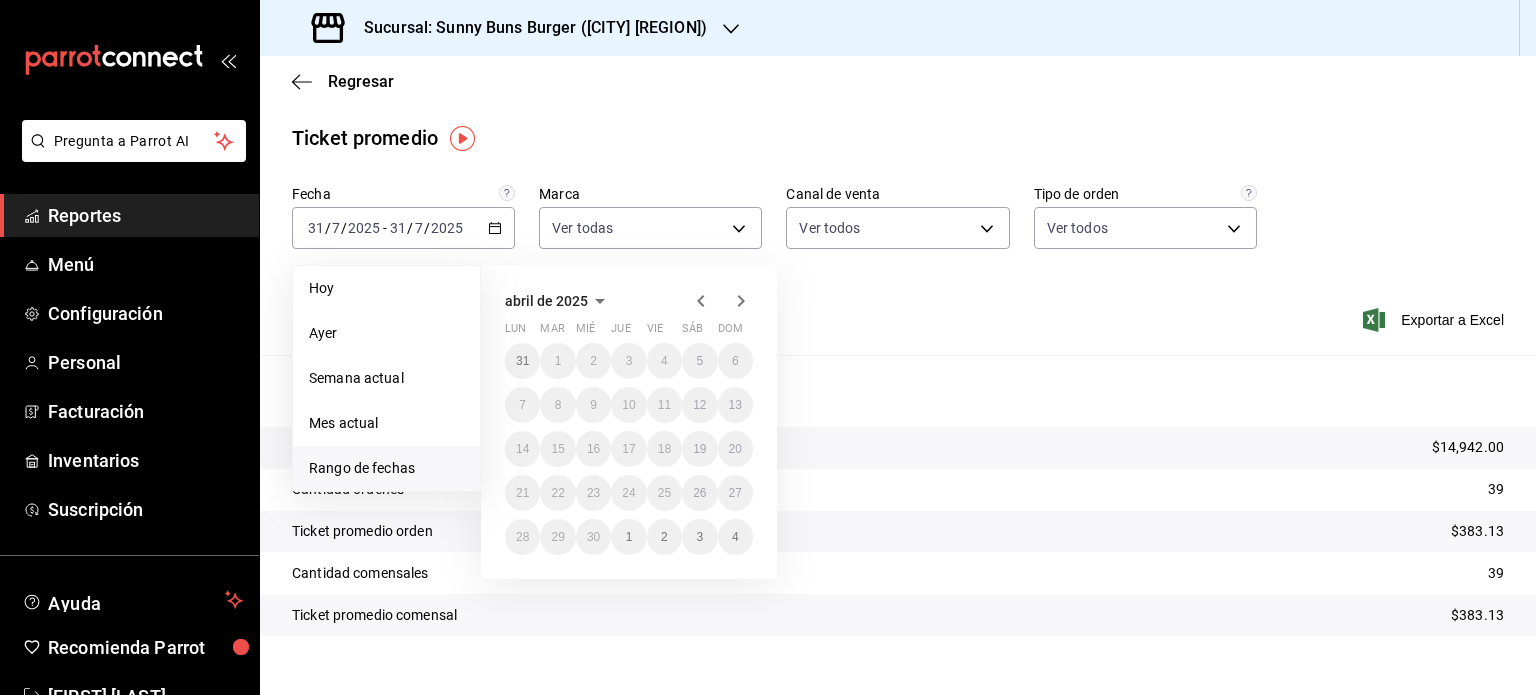 click 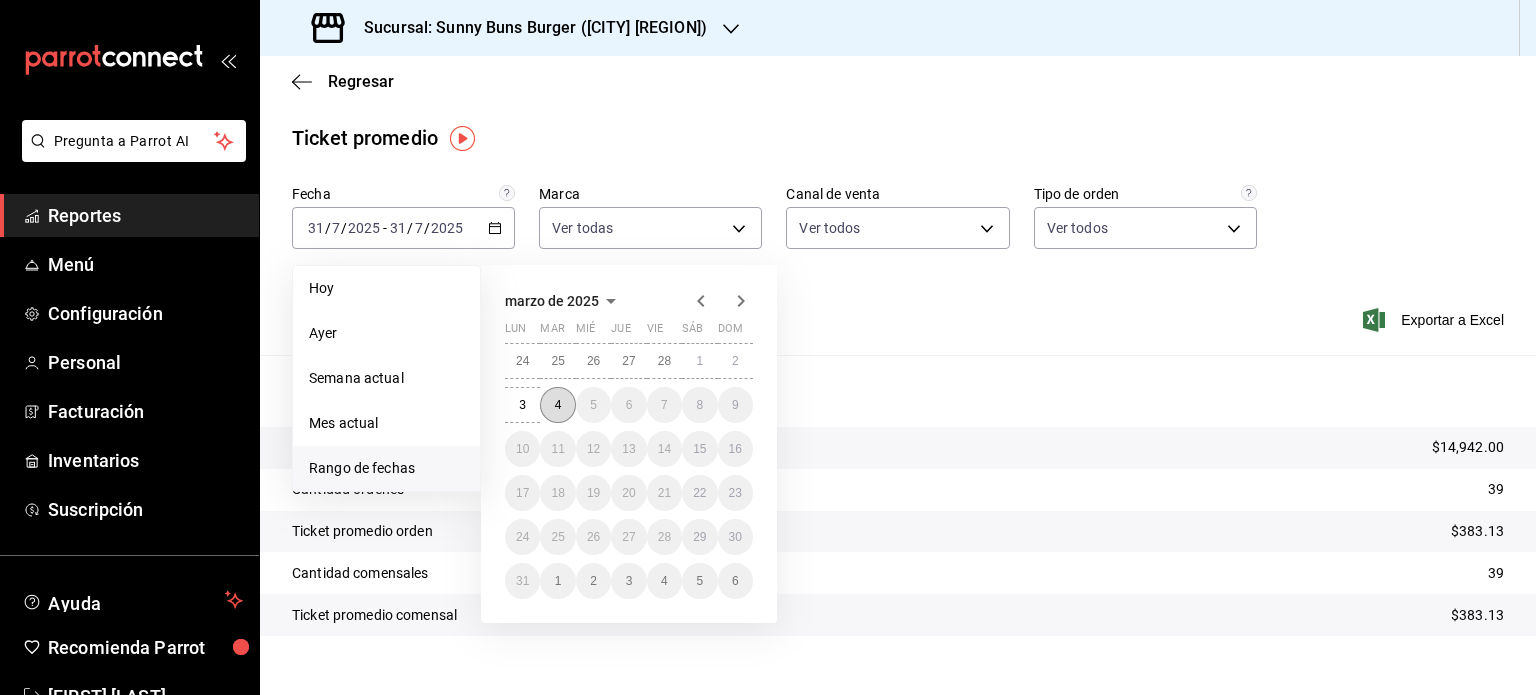 click on "4" at bounding box center [557, 405] 